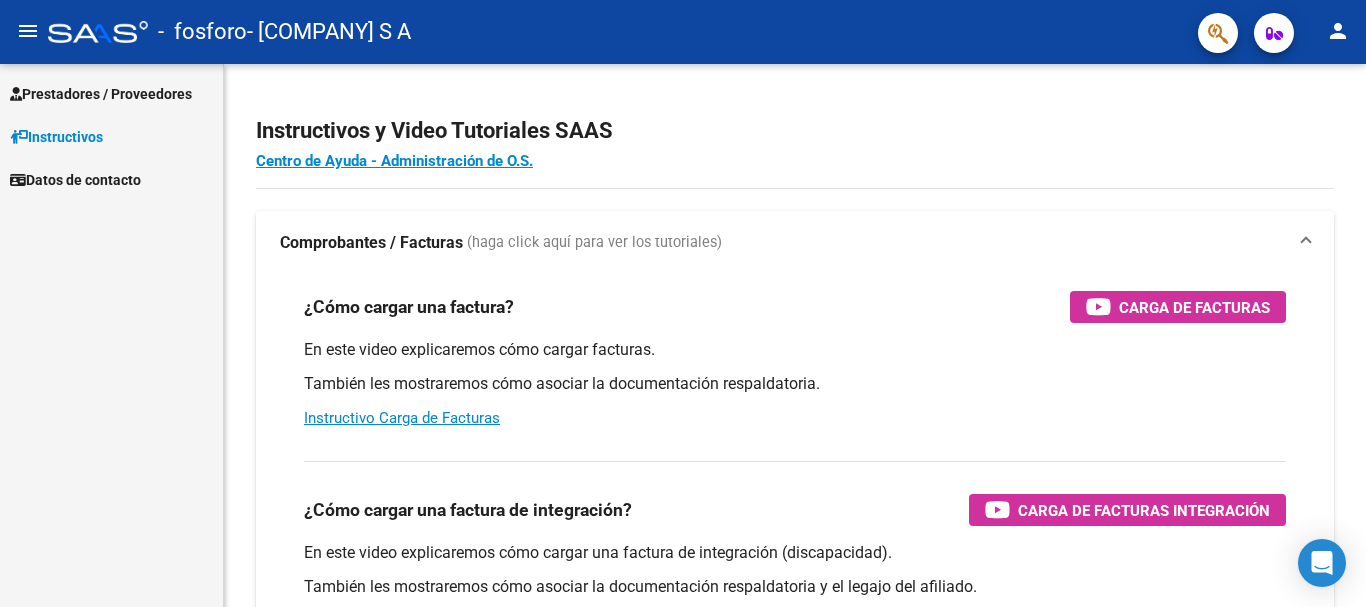 scroll, scrollTop: 0, scrollLeft: 0, axis: both 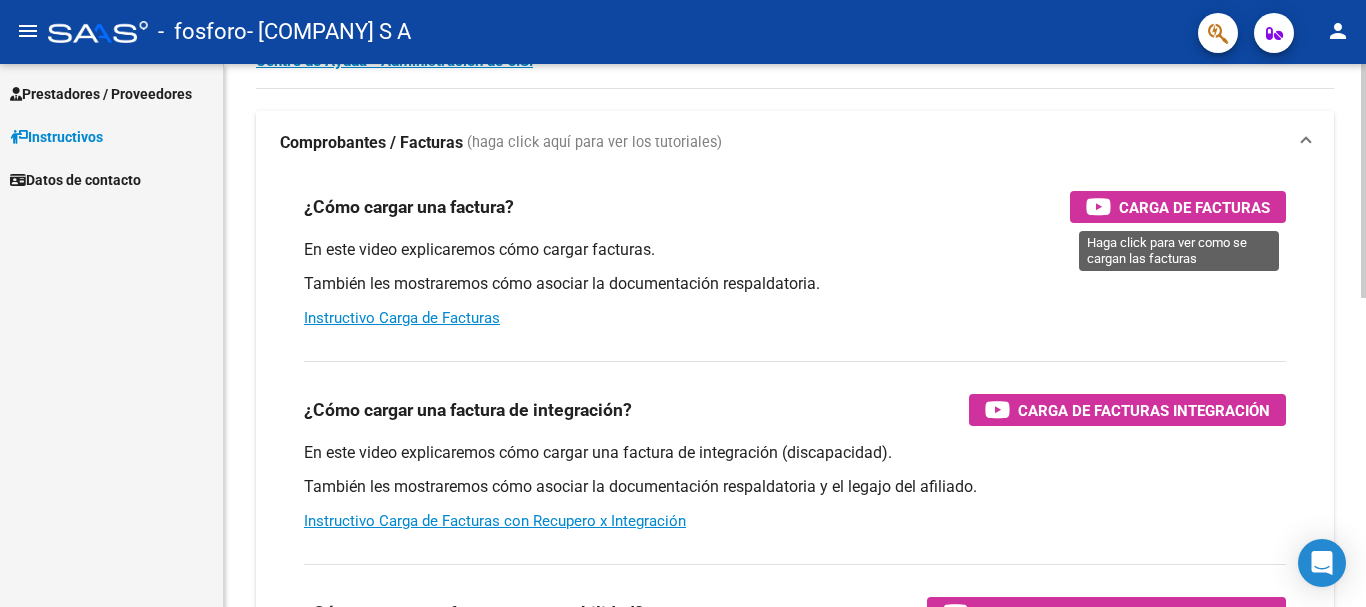 click on "Carga de Facturas" at bounding box center [1194, 207] 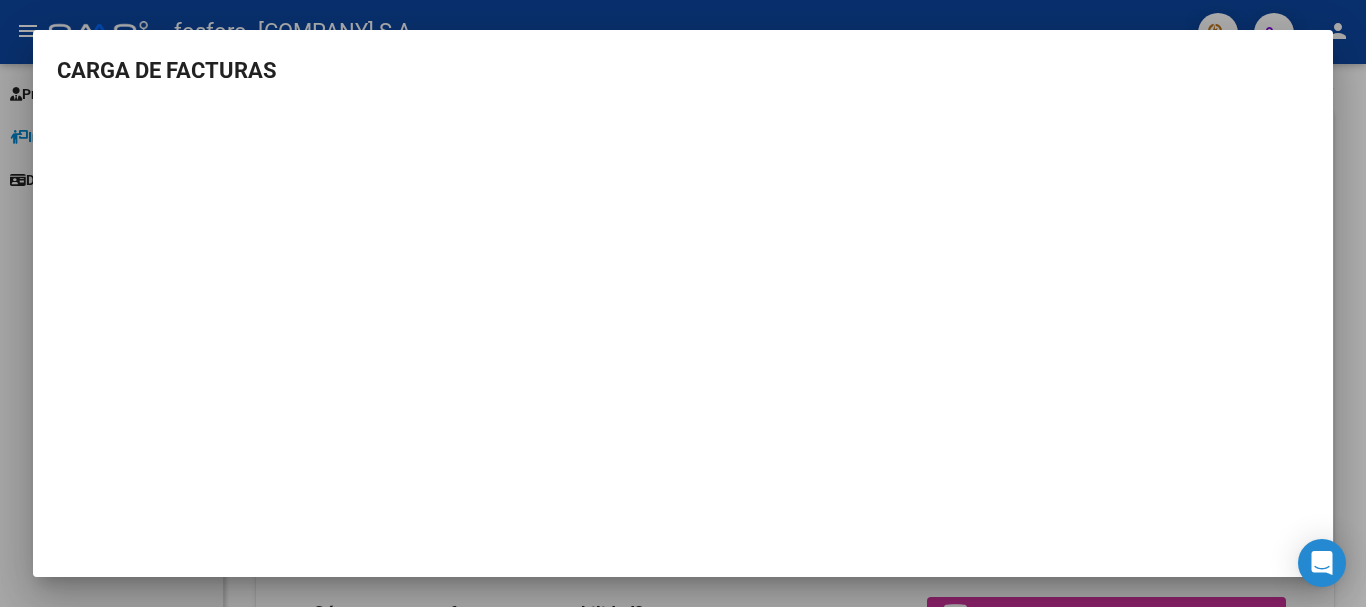 scroll, scrollTop: 2, scrollLeft: 0, axis: vertical 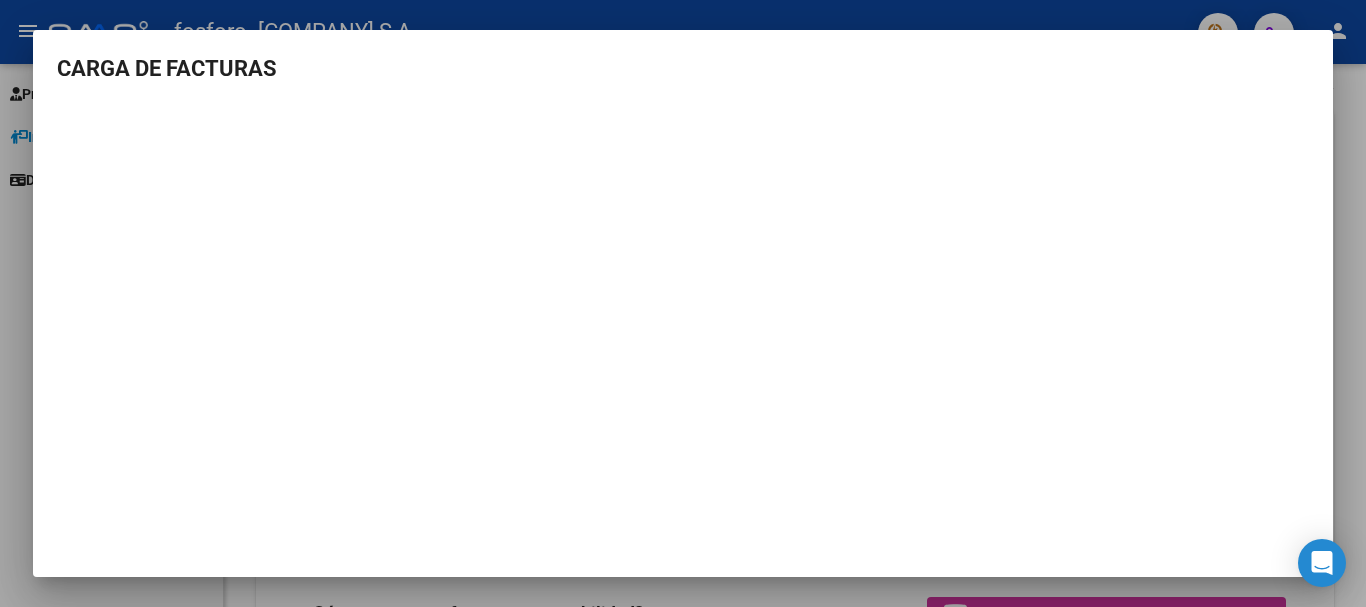 click at bounding box center [683, 303] 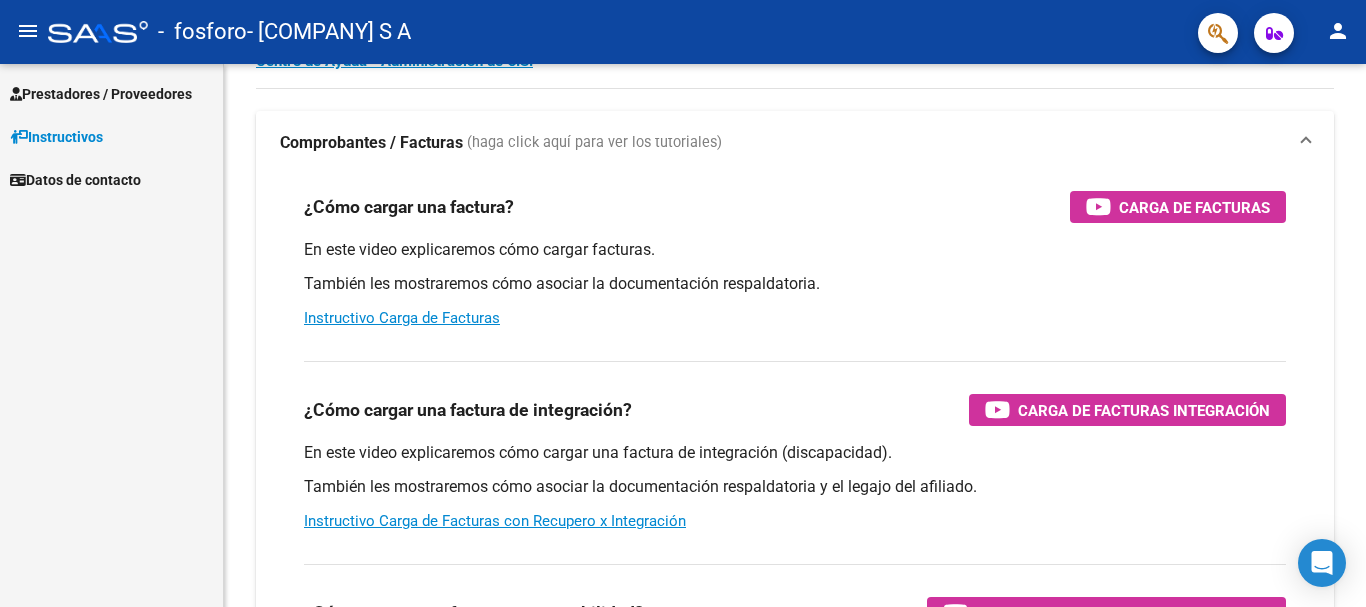 type 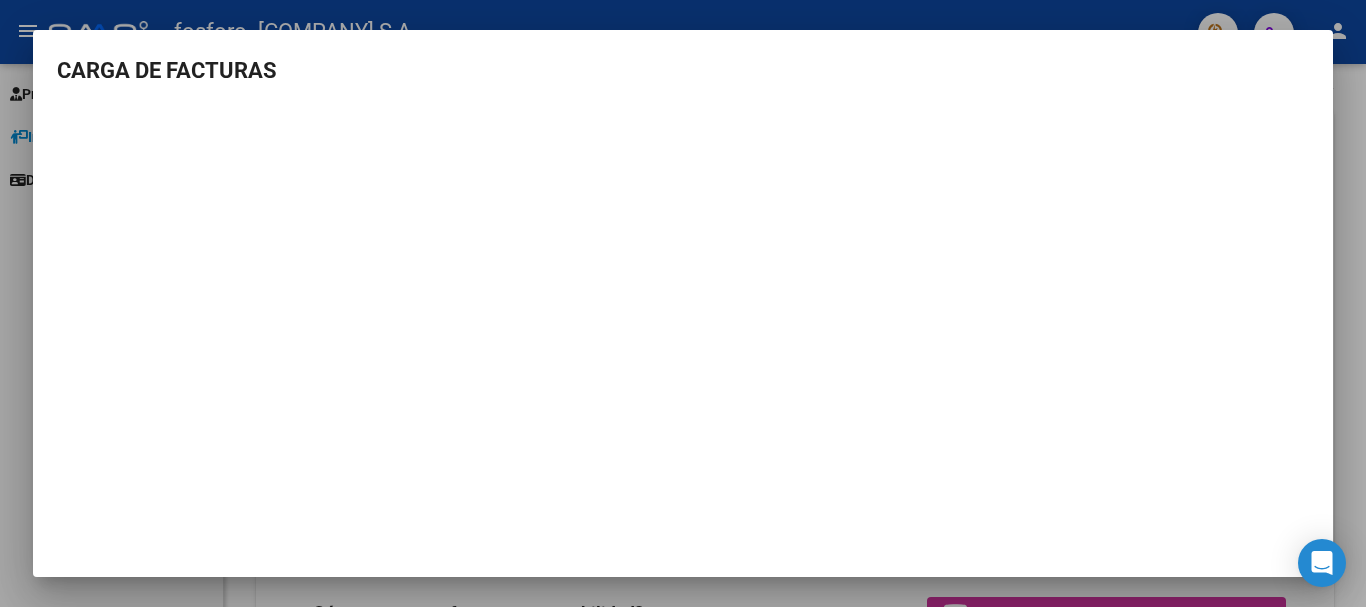click at bounding box center [683, 303] 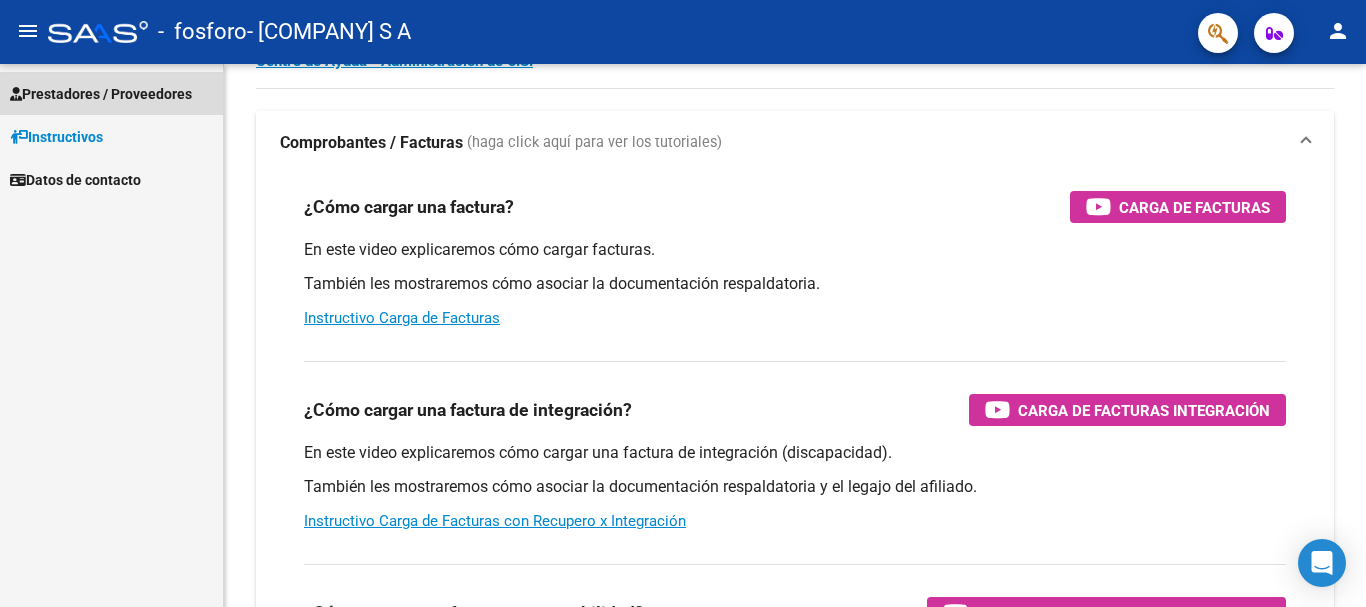 click on "Prestadores / Proveedores" at bounding box center [101, 94] 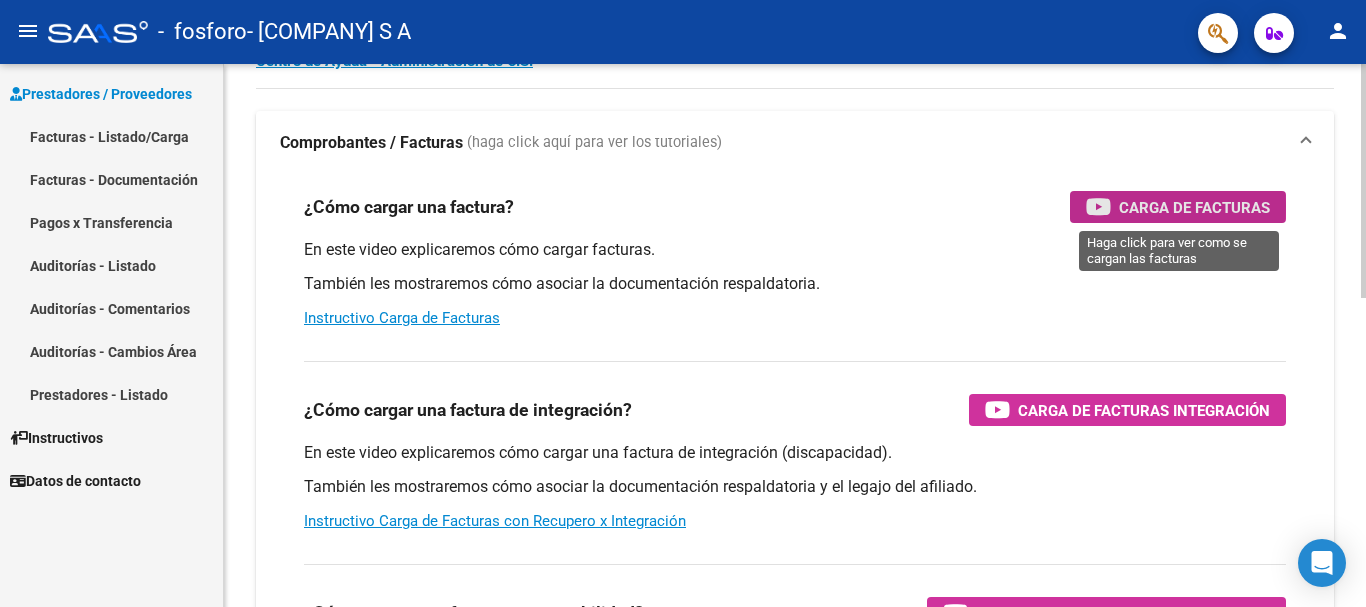 click on "Carga de Facturas" at bounding box center (1194, 207) 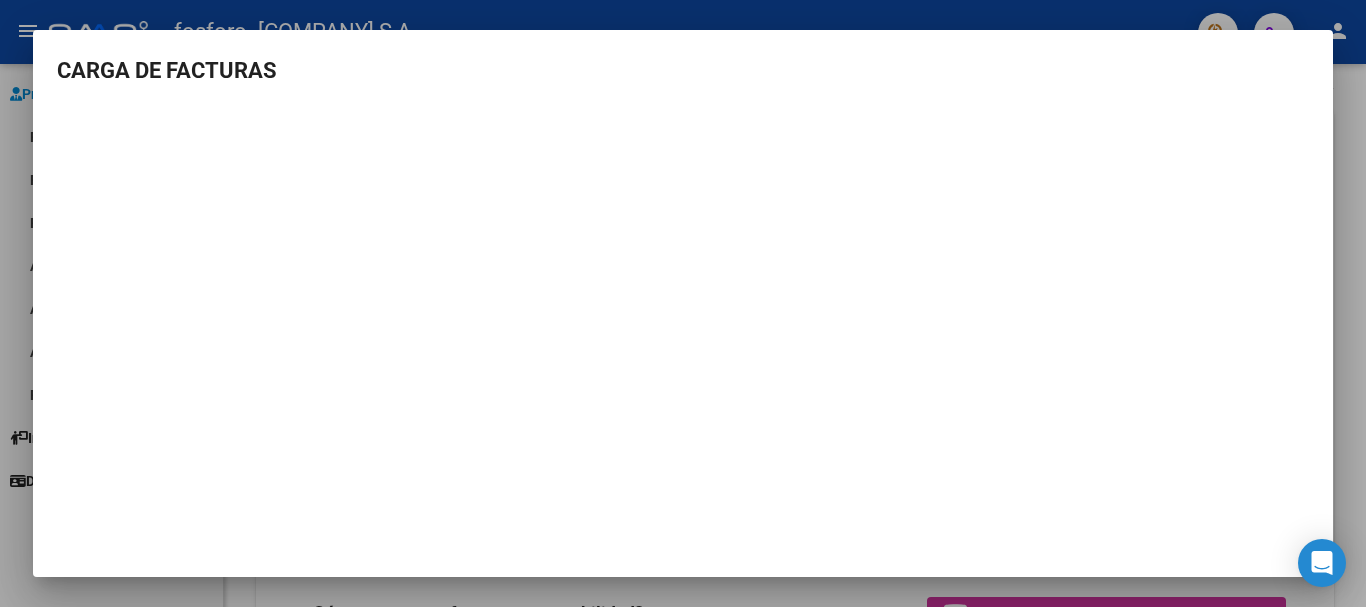 click at bounding box center [683, 303] 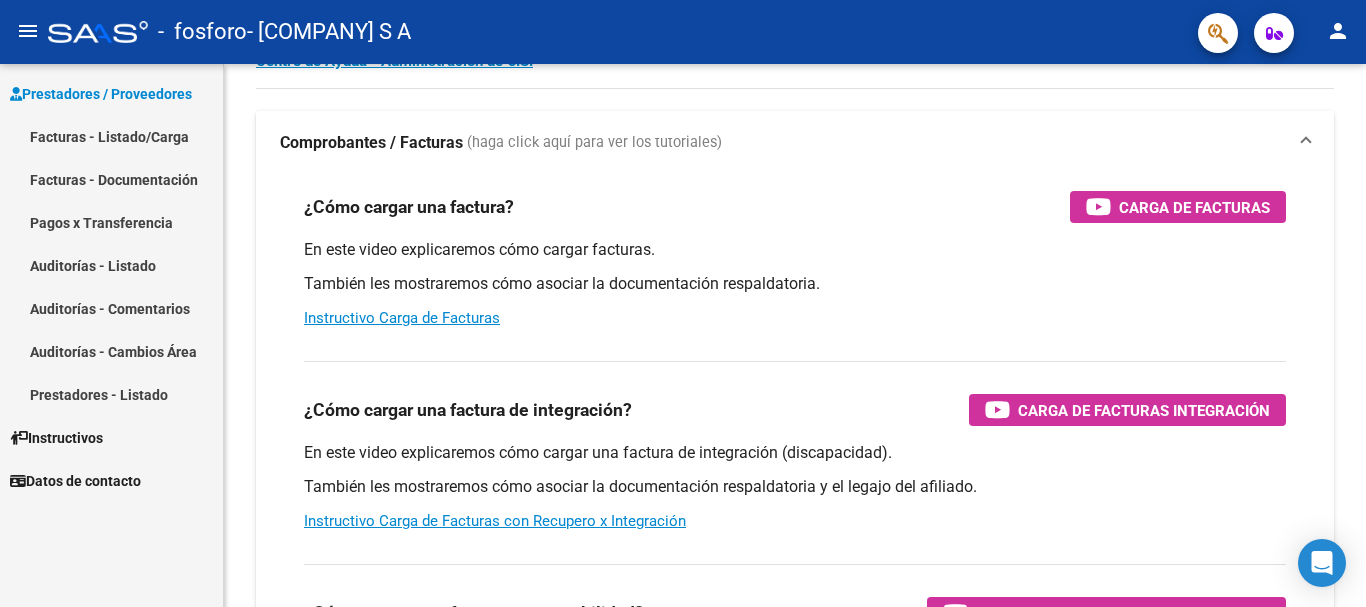 click on "Facturas - Listado/Carga" at bounding box center [111, 136] 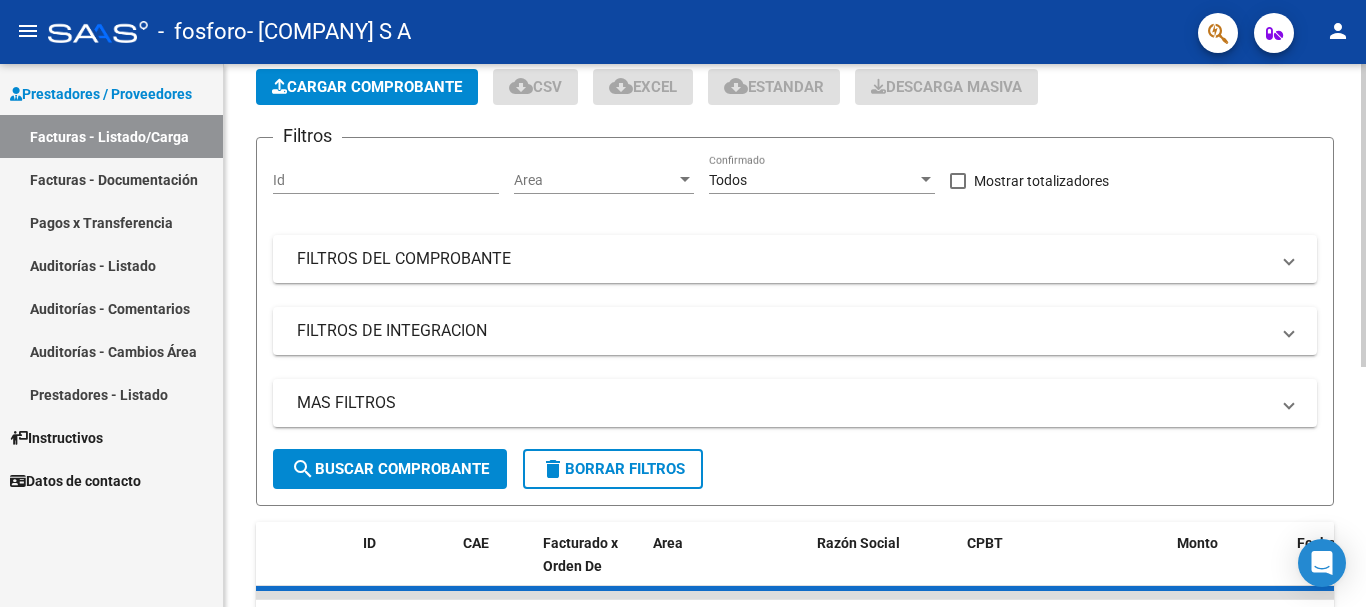 scroll, scrollTop: 0, scrollLeft: 0, axis: both 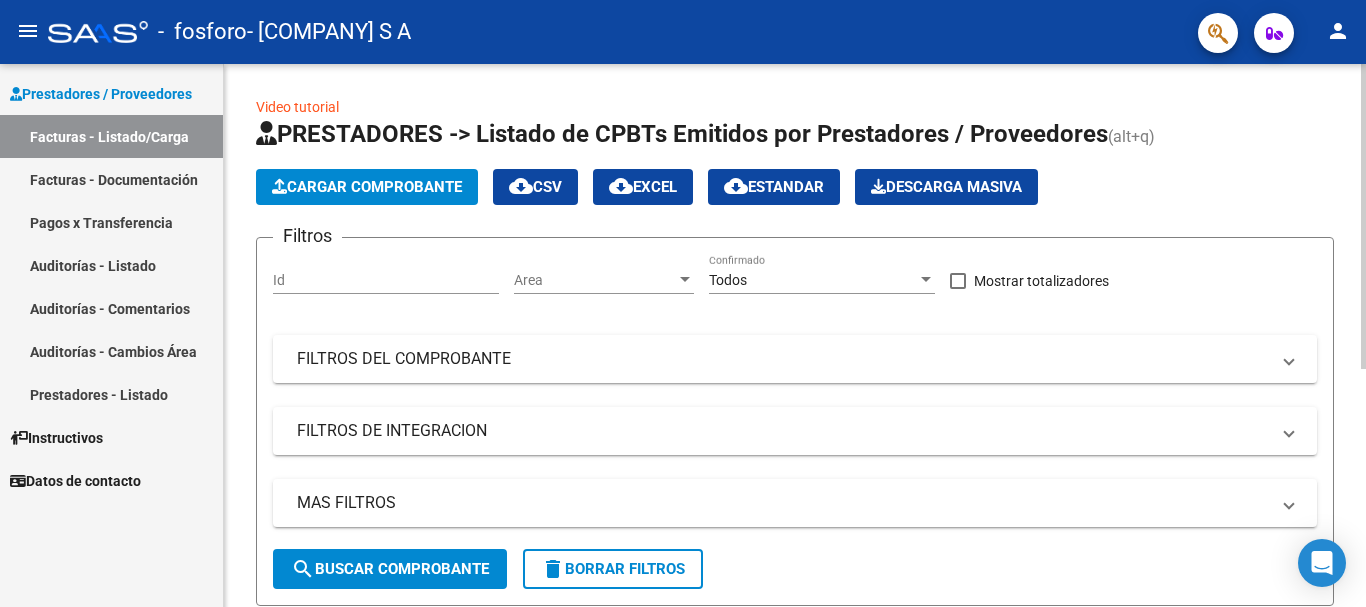 click on "Cargar Comprobante" 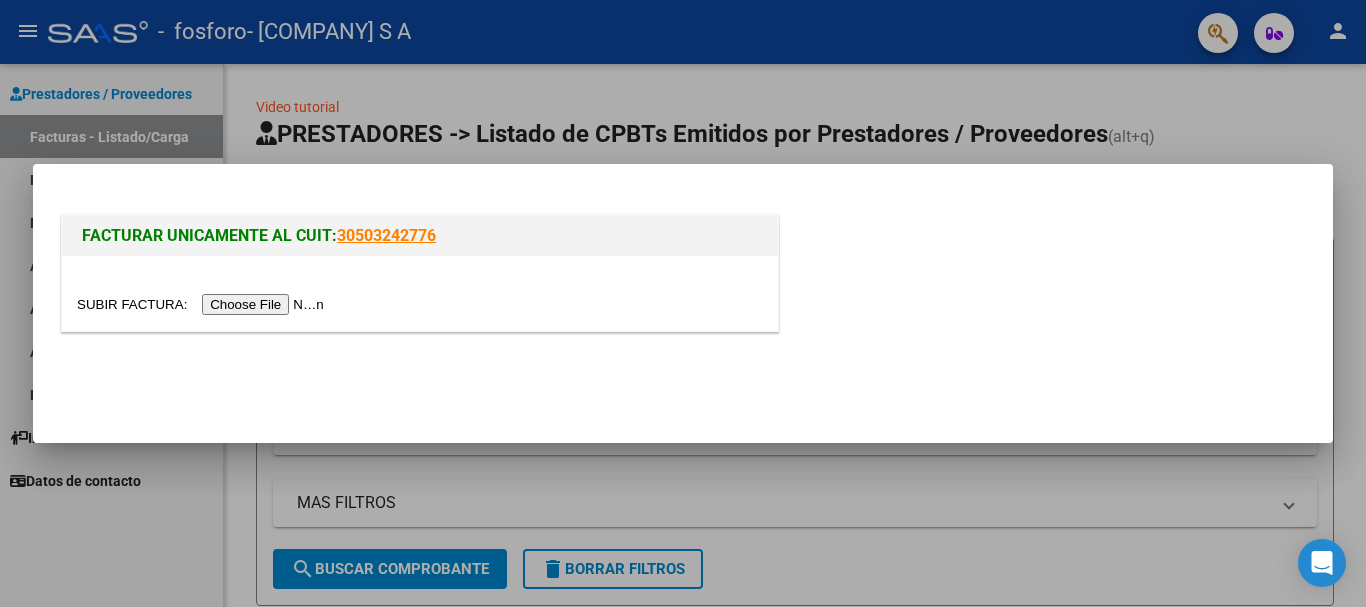 click at bounding box center (203, 304) 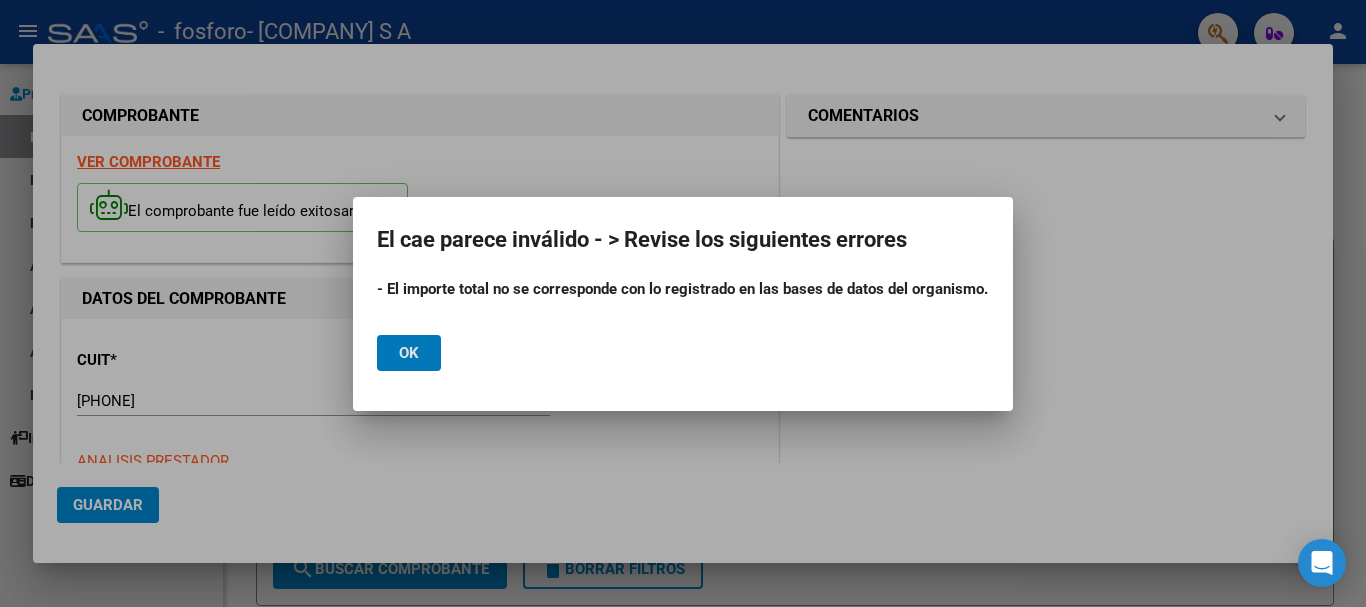 click on "Ok" 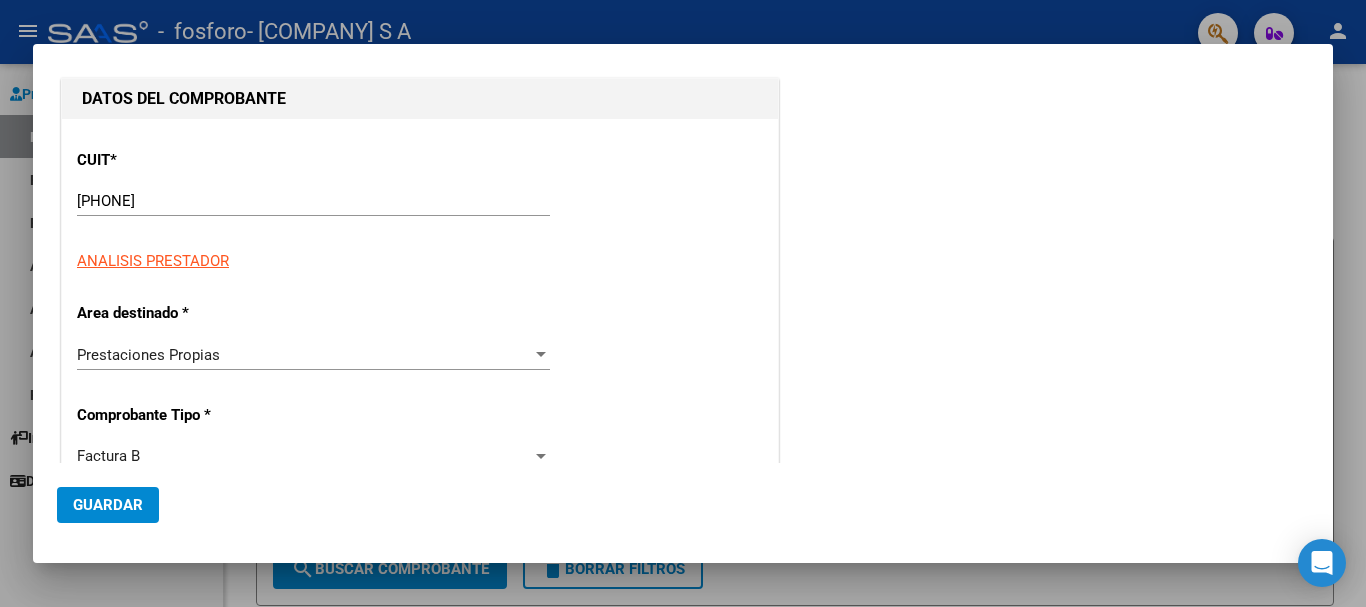 scroll, scrollTop: 300, scrollLeft: 0, axis: vertical 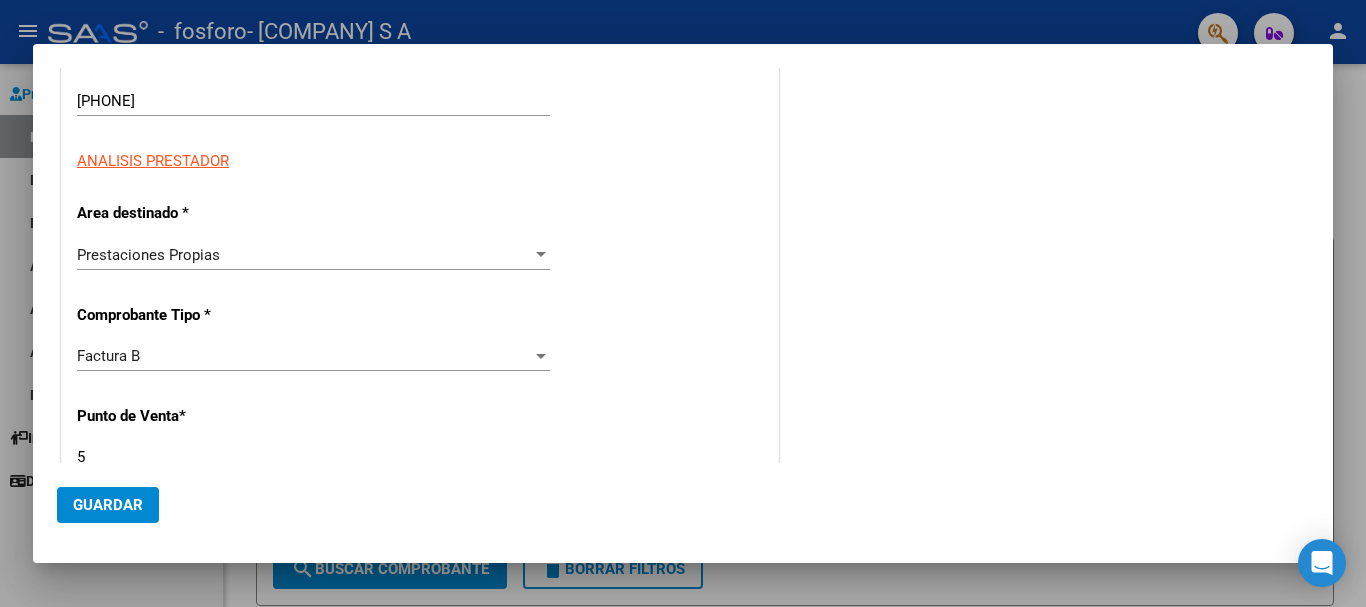 click on "Prestaciones Propias Seleccionar Area" at bounding box center [313, 255] 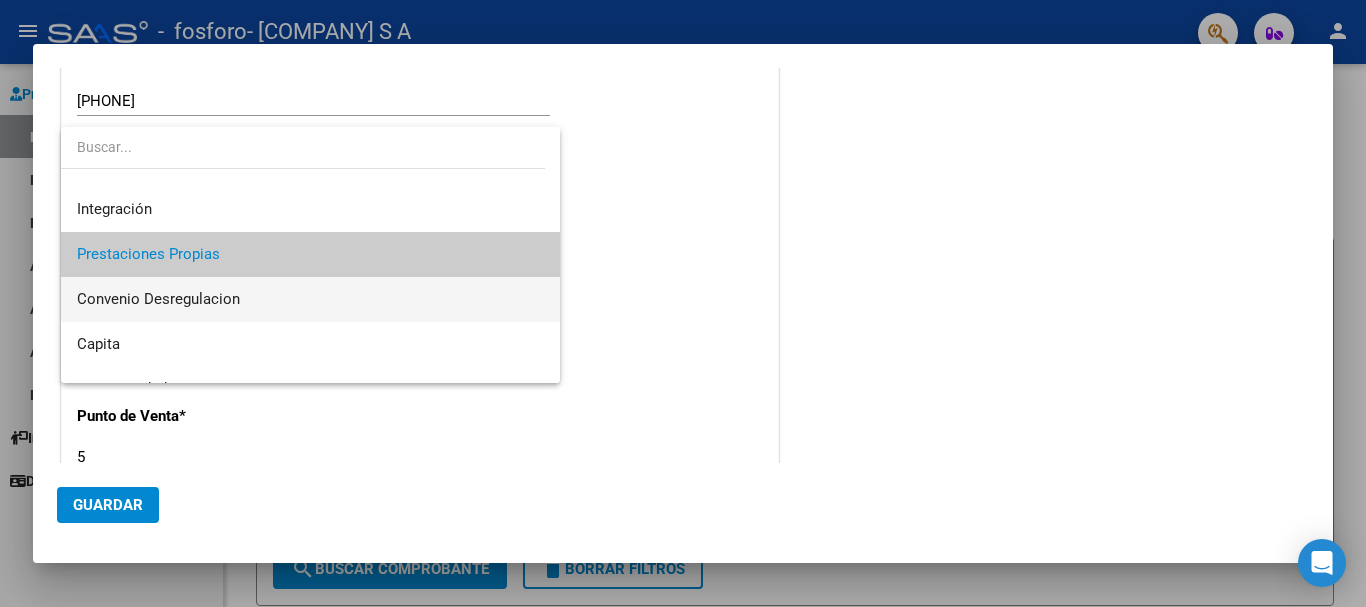 scroll, scrollTop: 149, scrollLeft: 0, axis: vertical 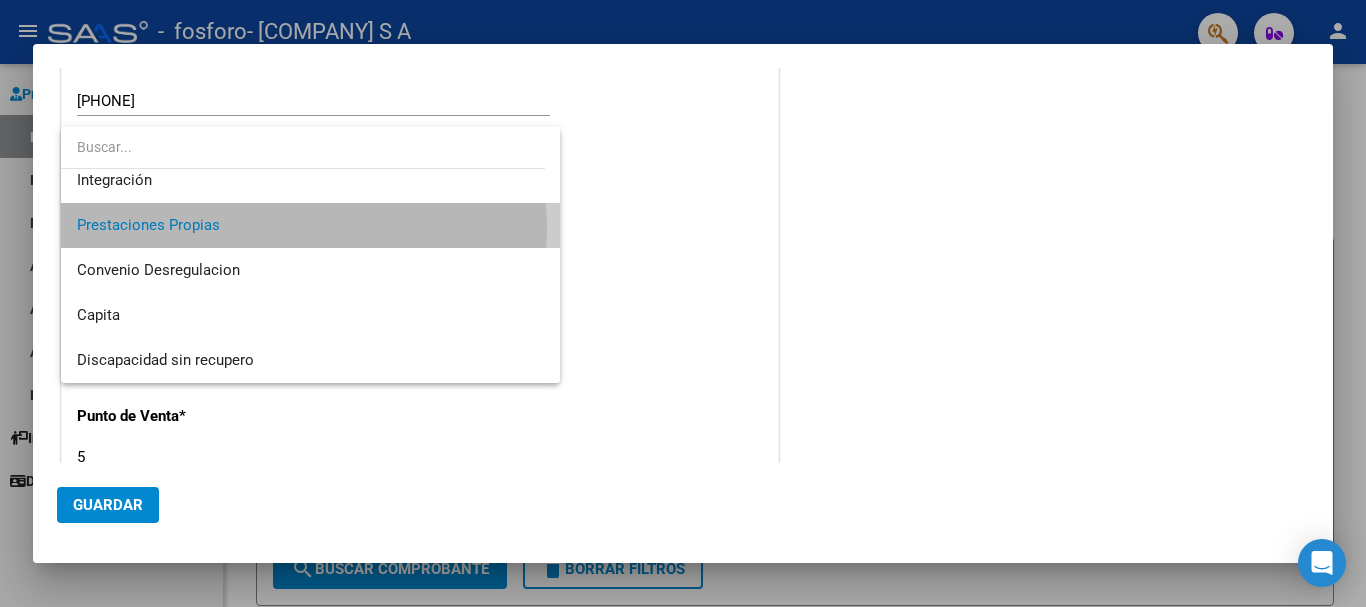 click on "Prestaciones Propias" at bounding box center (310, 225) 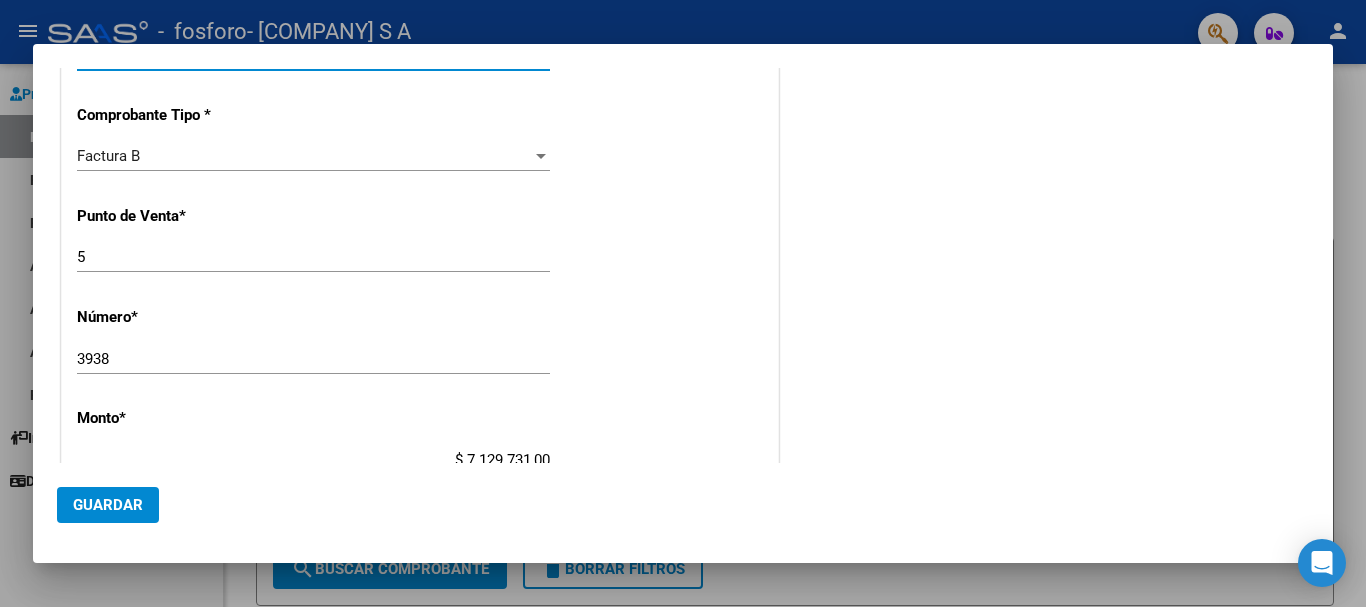 scroll, scrollTop: 600, scrollLeft: 0, axis: vertical 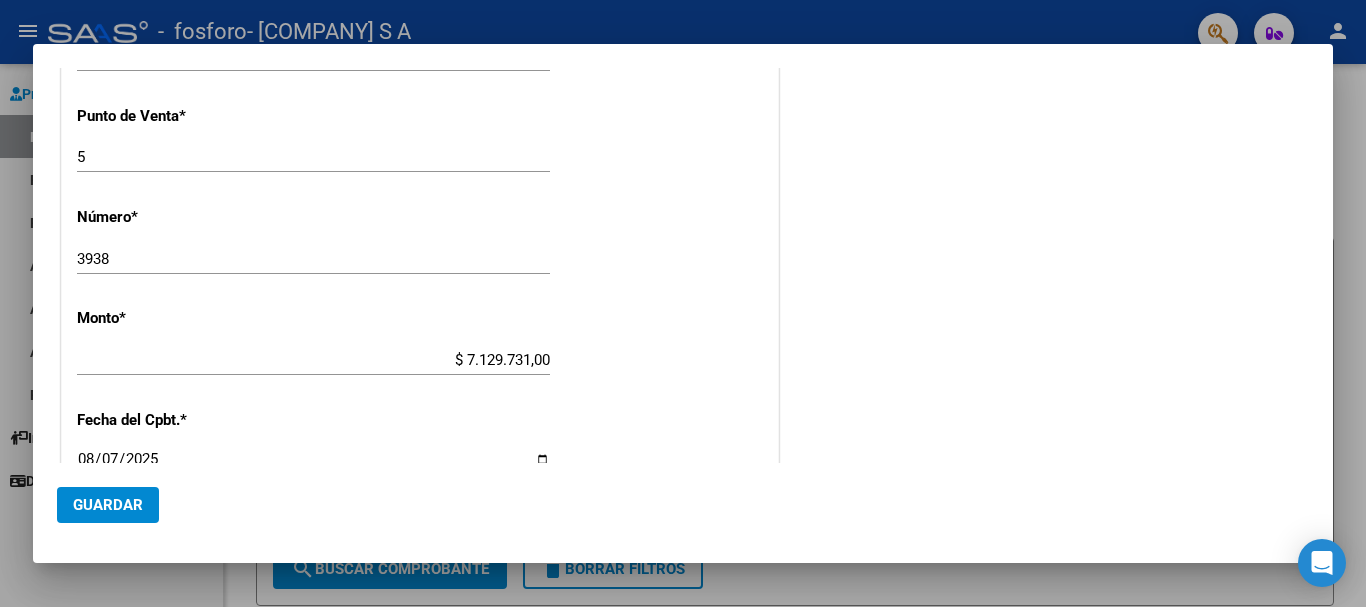 drag, startPoint x: 452, startPoint y: 359, endPoint x: 463, endPoint y: 363, distance: 11.7046995 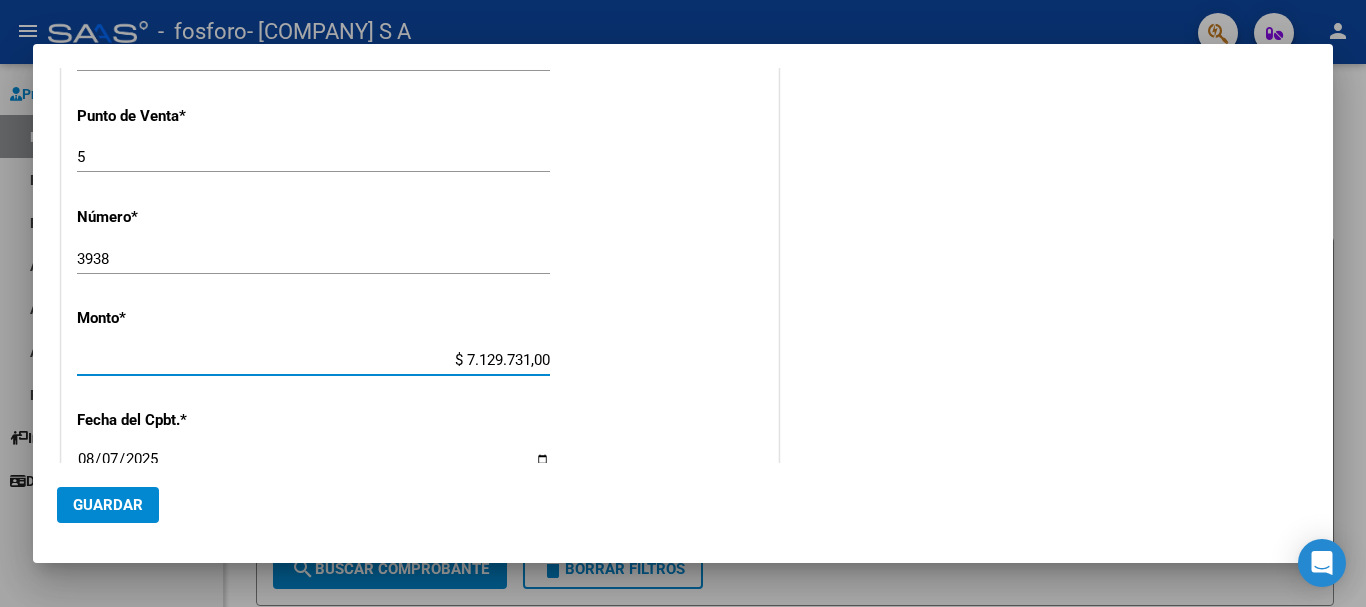 click on "$ 7.129.731,00" at bounding box center (313, 360) 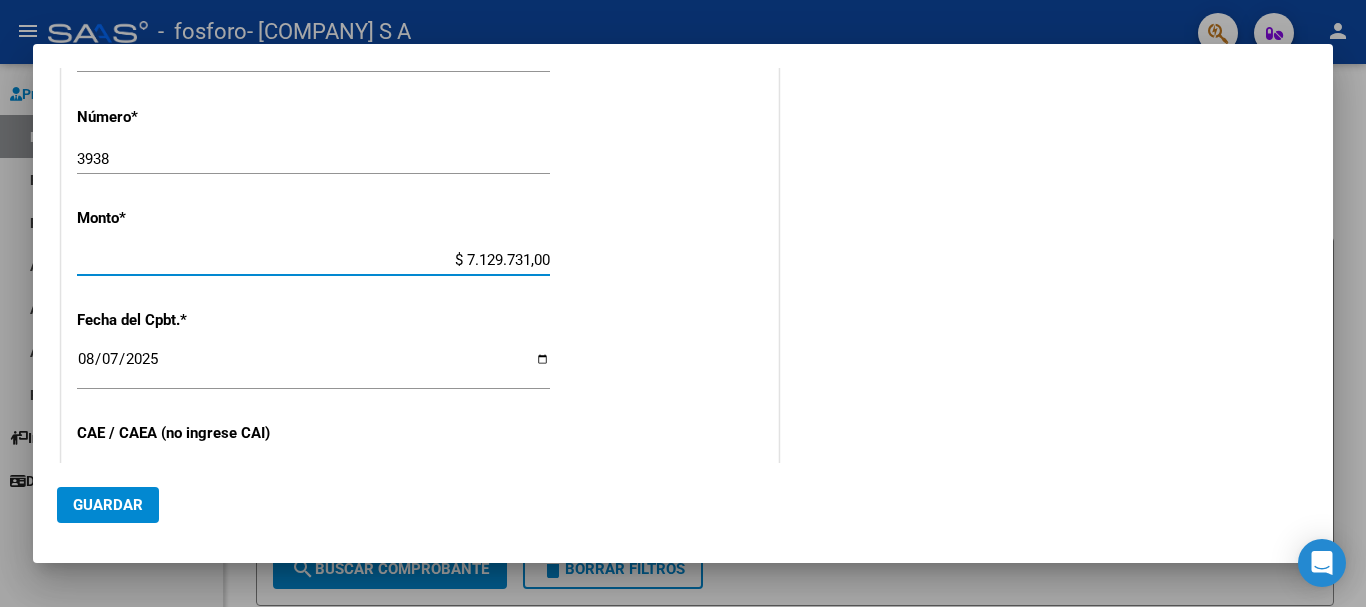 scroll, scrollTop: 800, scrollLeft: 0, axis: vertical 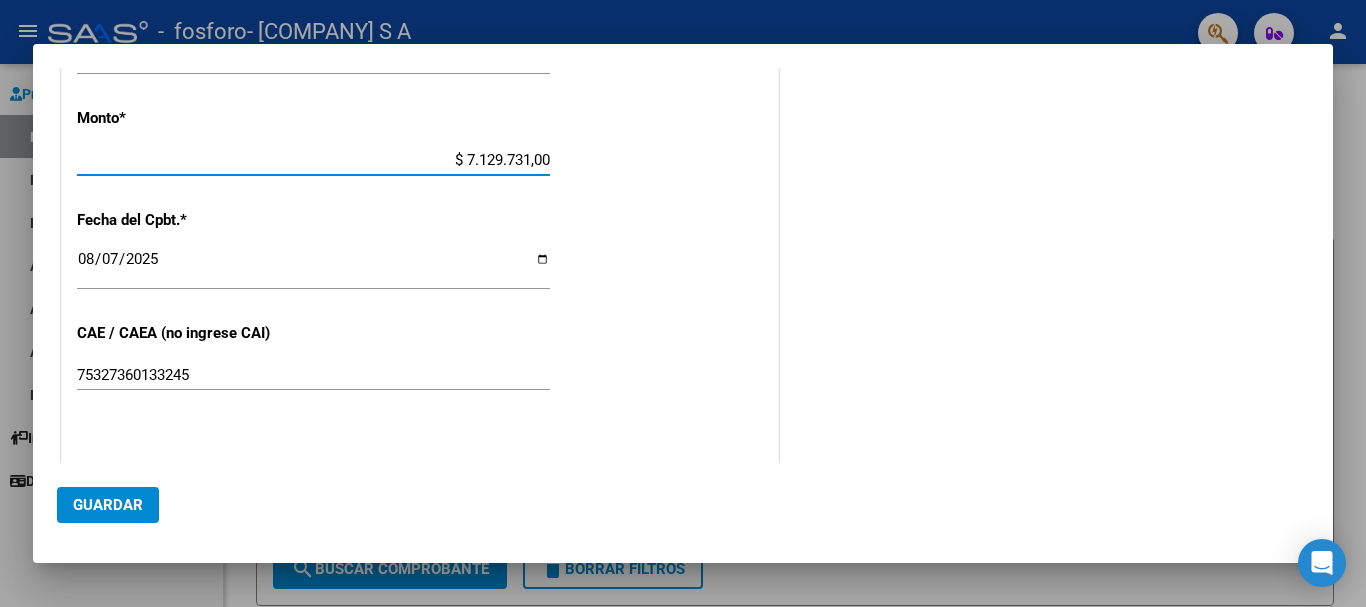 click on "$ 7.129.731,00" at bounding box center (313, 160) 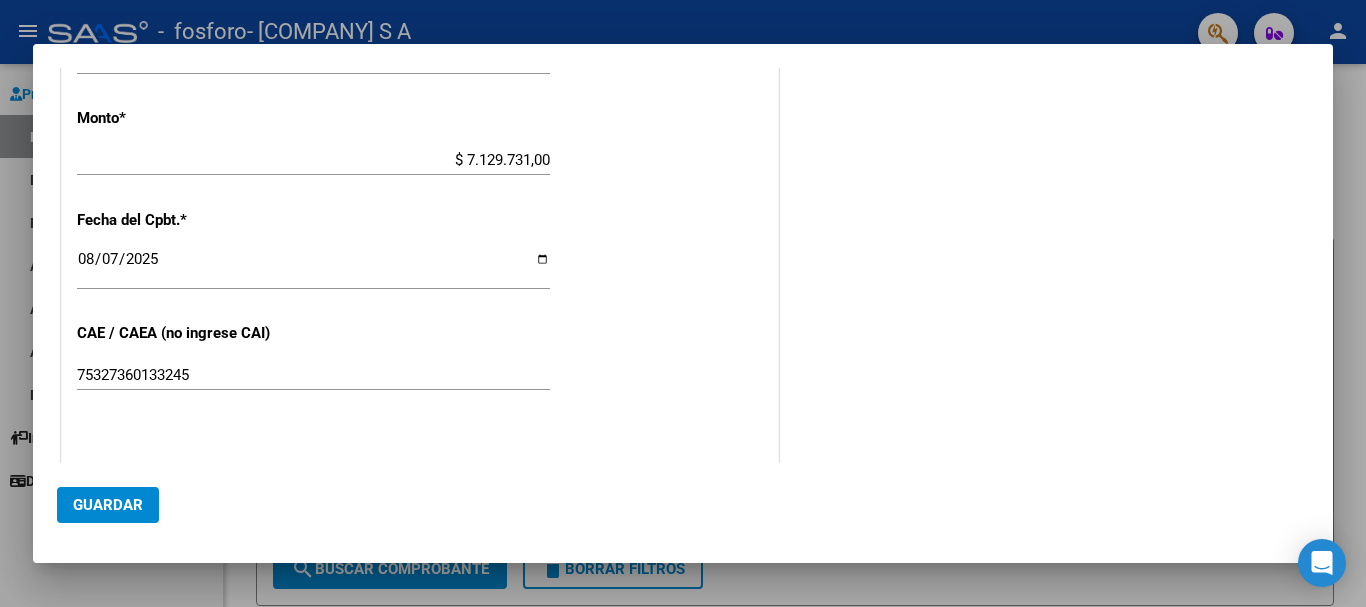 click on "$ 7.129.731,00" at bounding box center [313, 160] 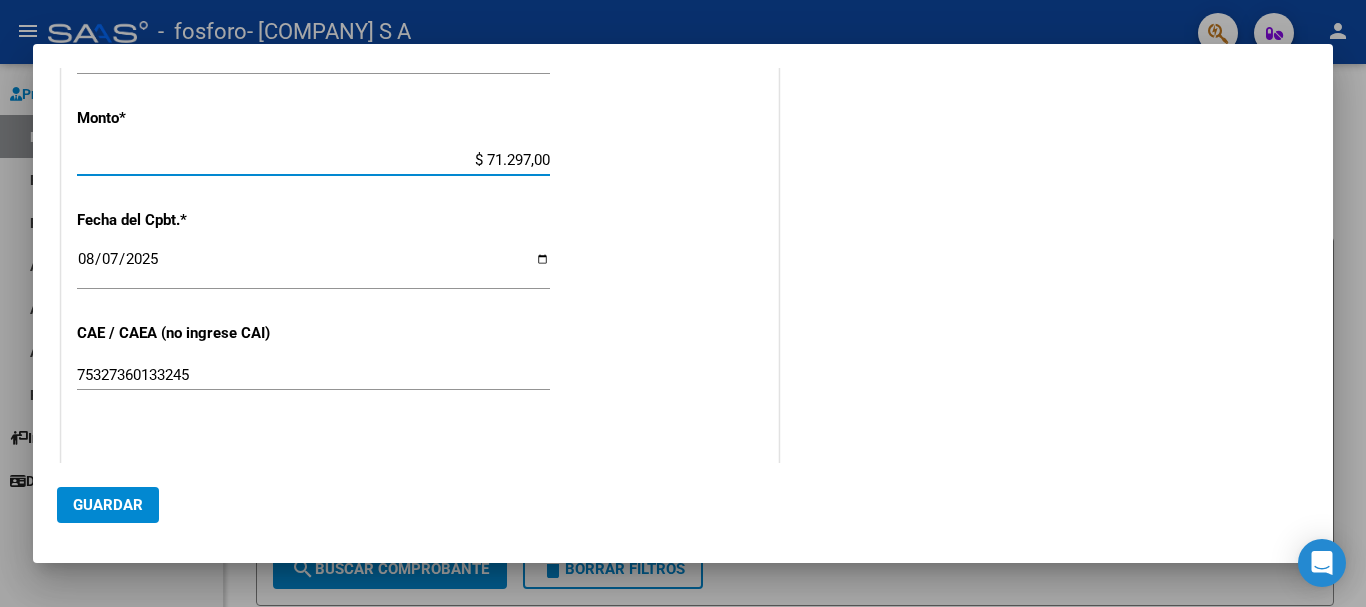 click on "$ 71.297,00" at bounding box center (313, 160) 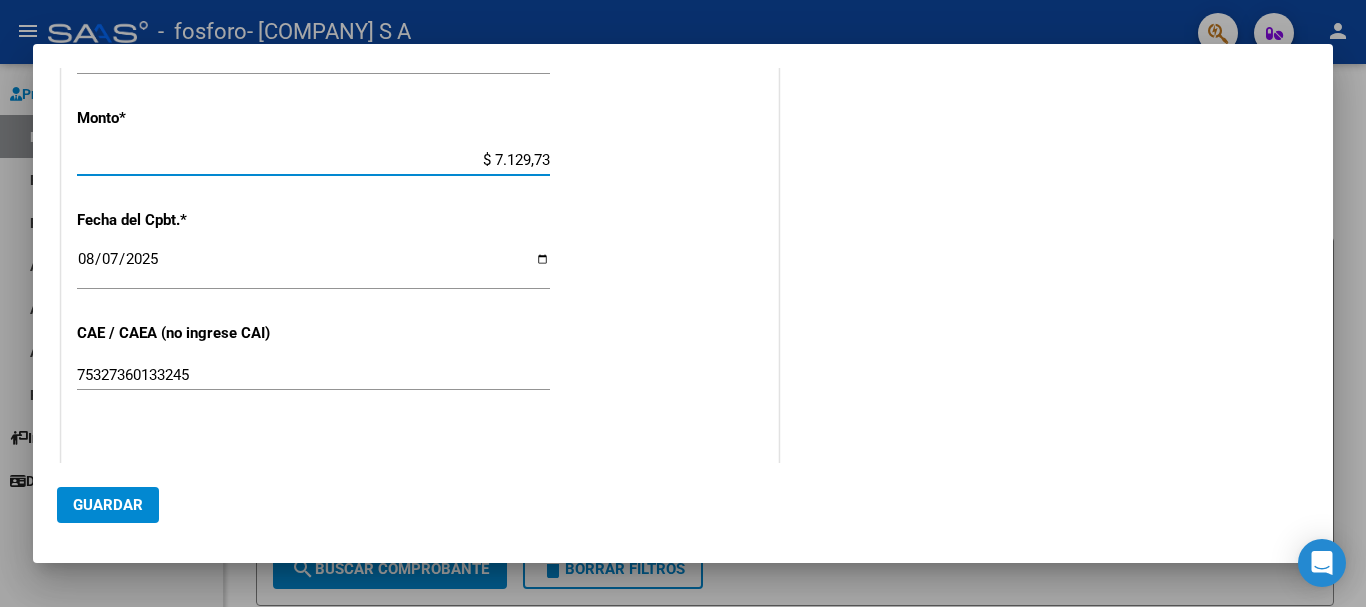 type on "$ 71.297,31" 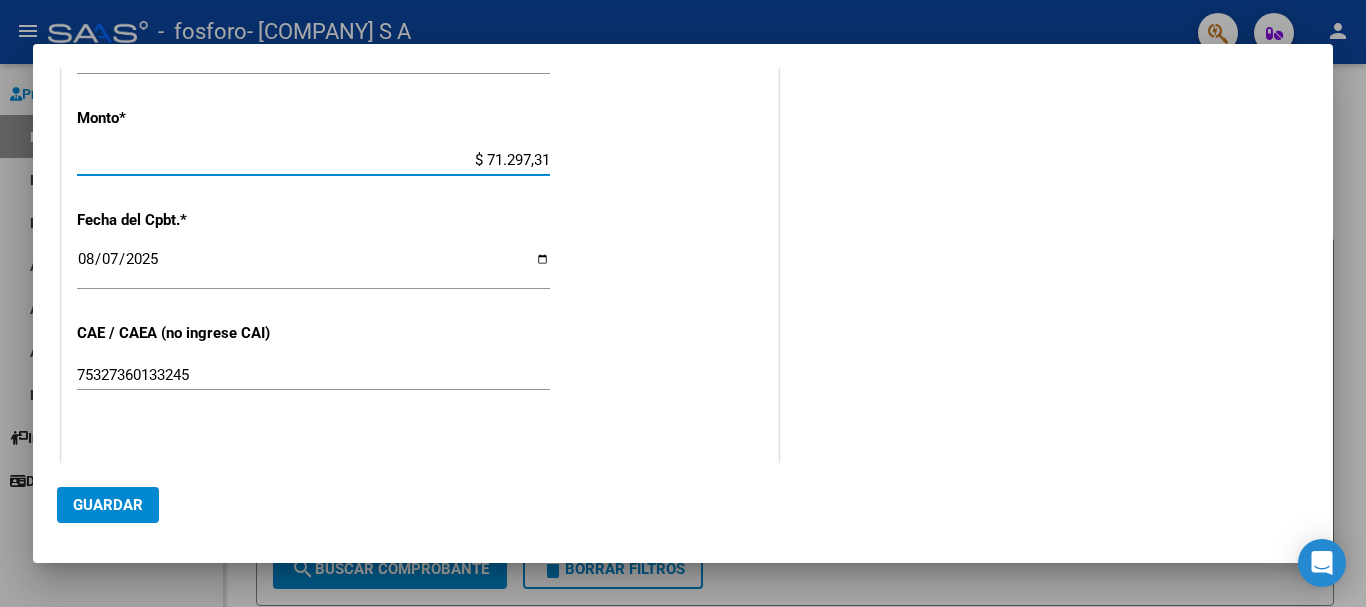 scroll, scrollTop: 900, scrollLeft: 0, axis: vertical 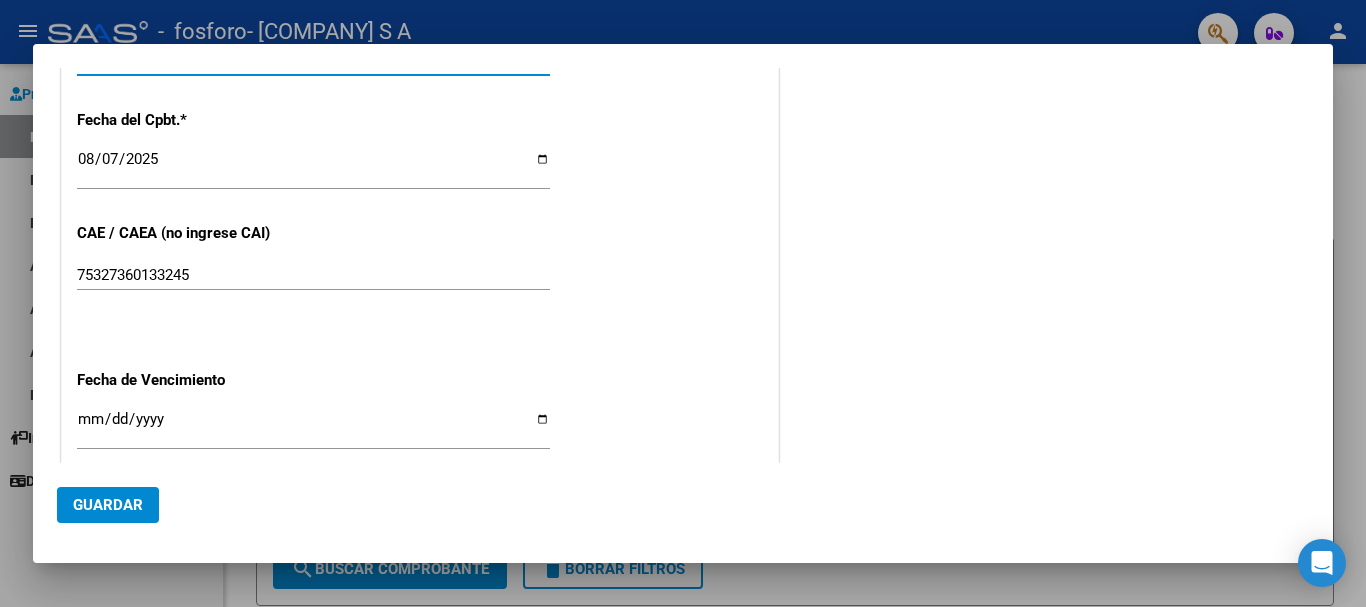 click on "Ingresar la fecha" at bounding box center [313, 427] 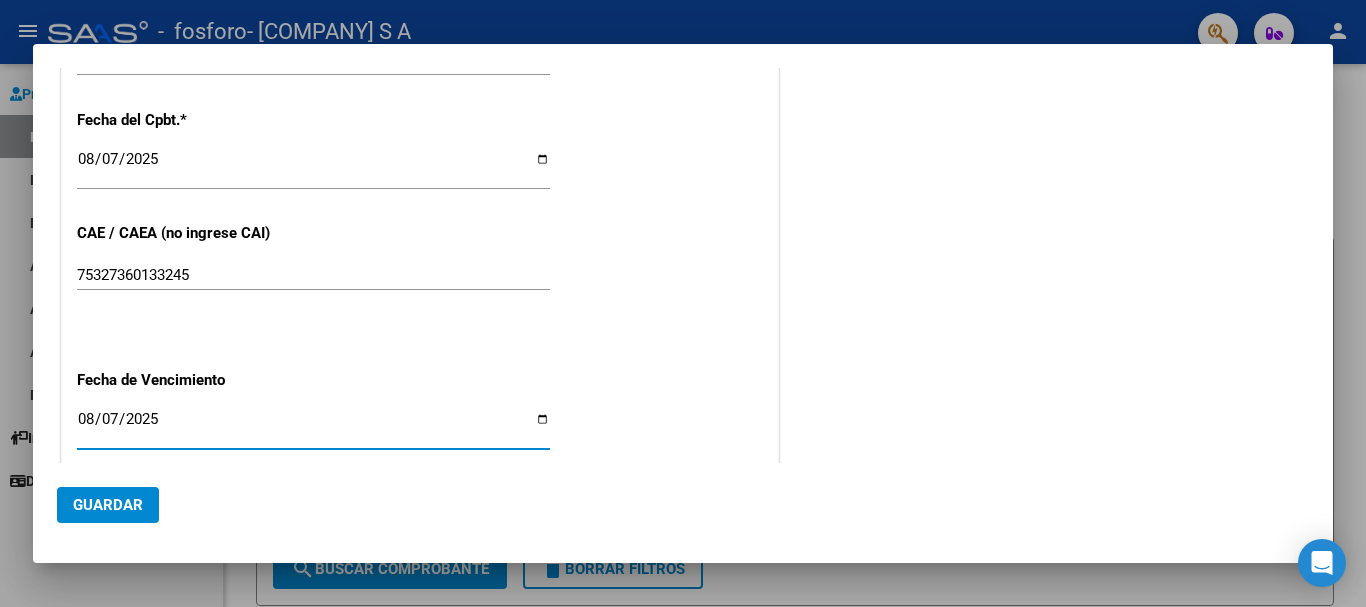 click on "2025-08-07" at bounding box center (313, 427) 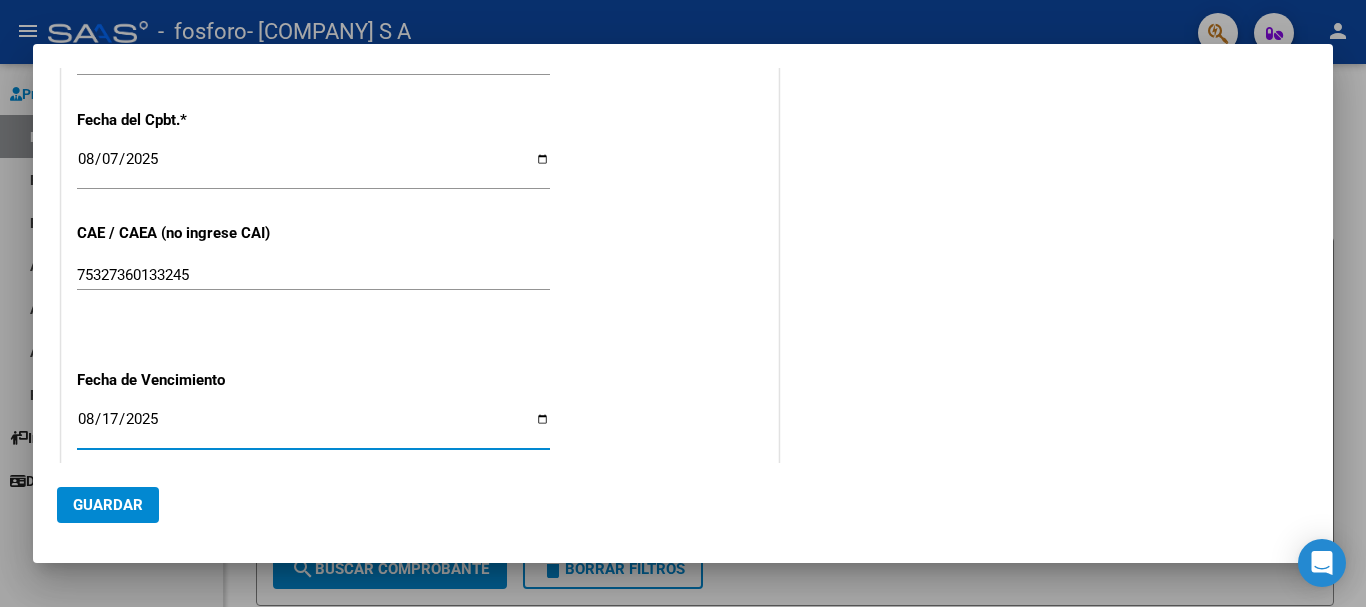 type on "2025-08-17" 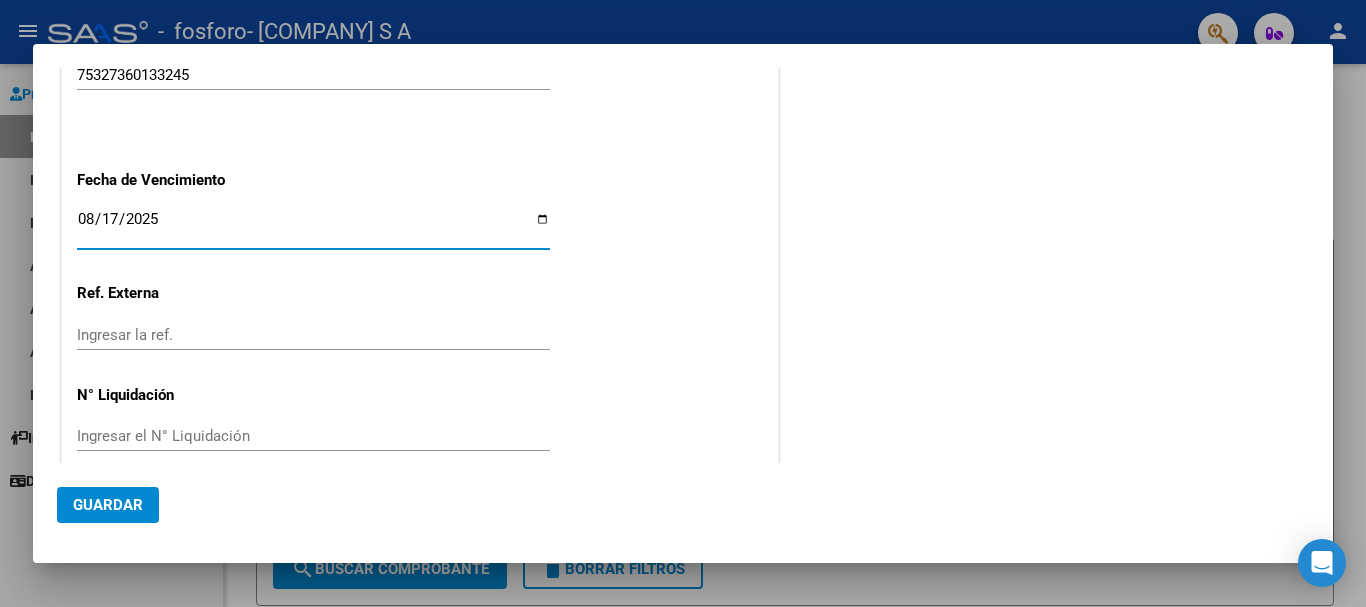 scroll, scrollTop: 1127, scrollLeft: 0, axis: vertical 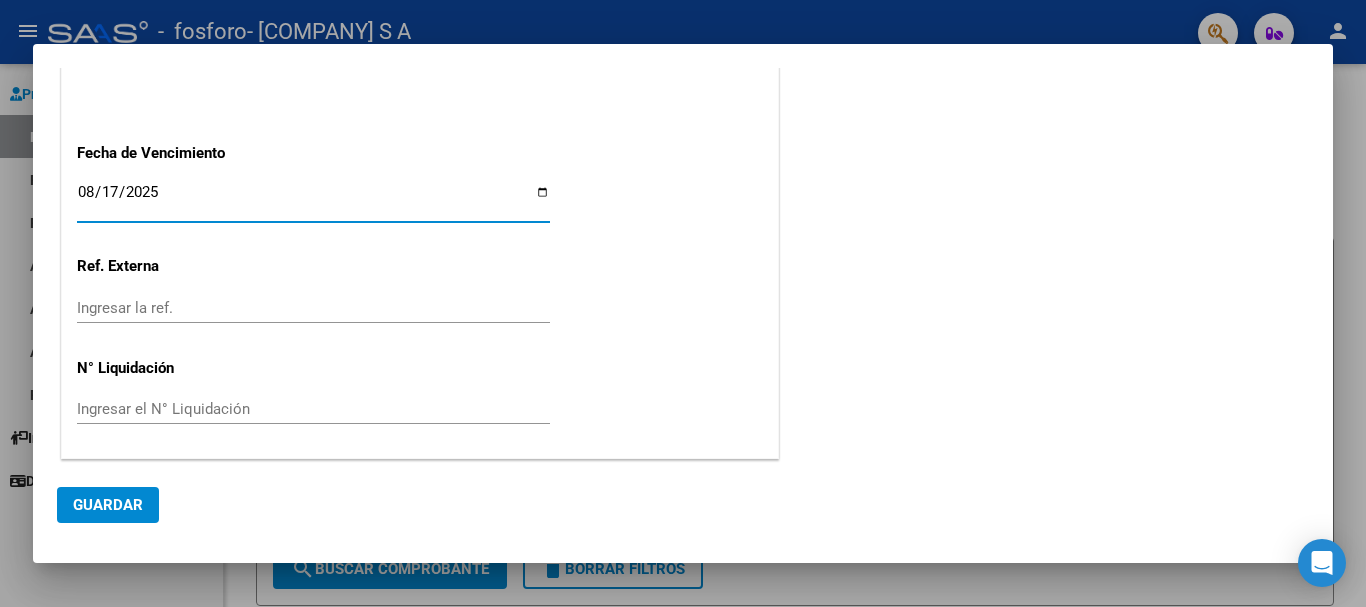 click on "Ingresar el N° Liquidación" at bounding box center [313, 409] 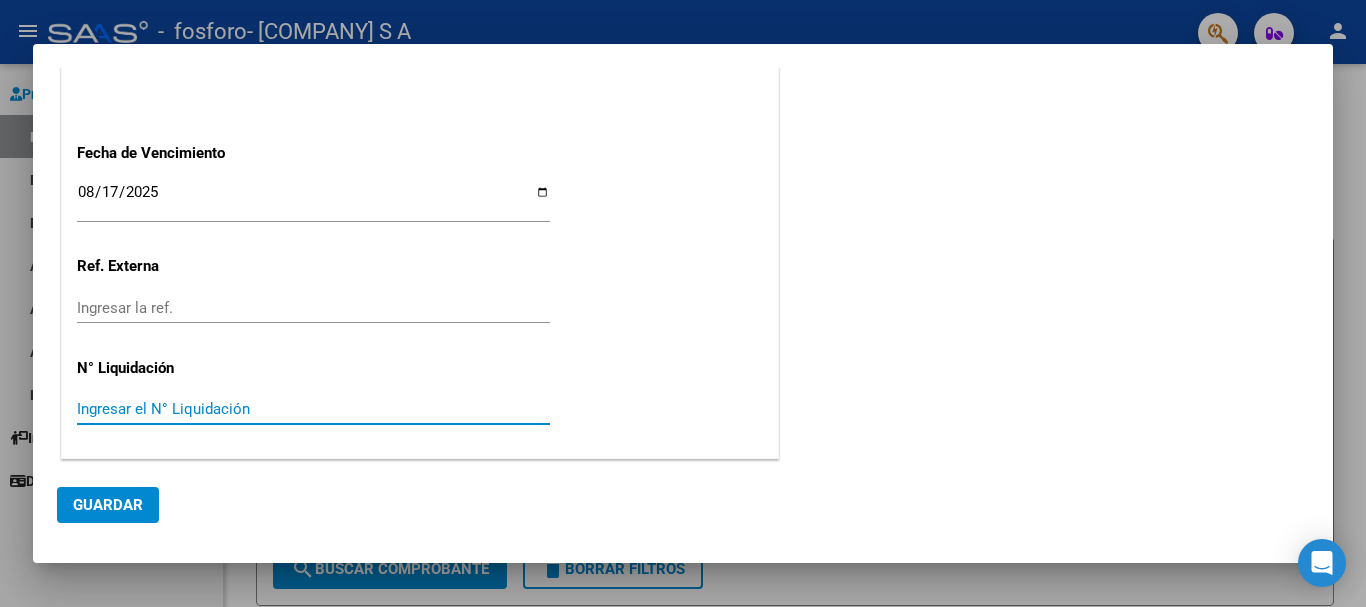 click at bounding box center (683, 303) 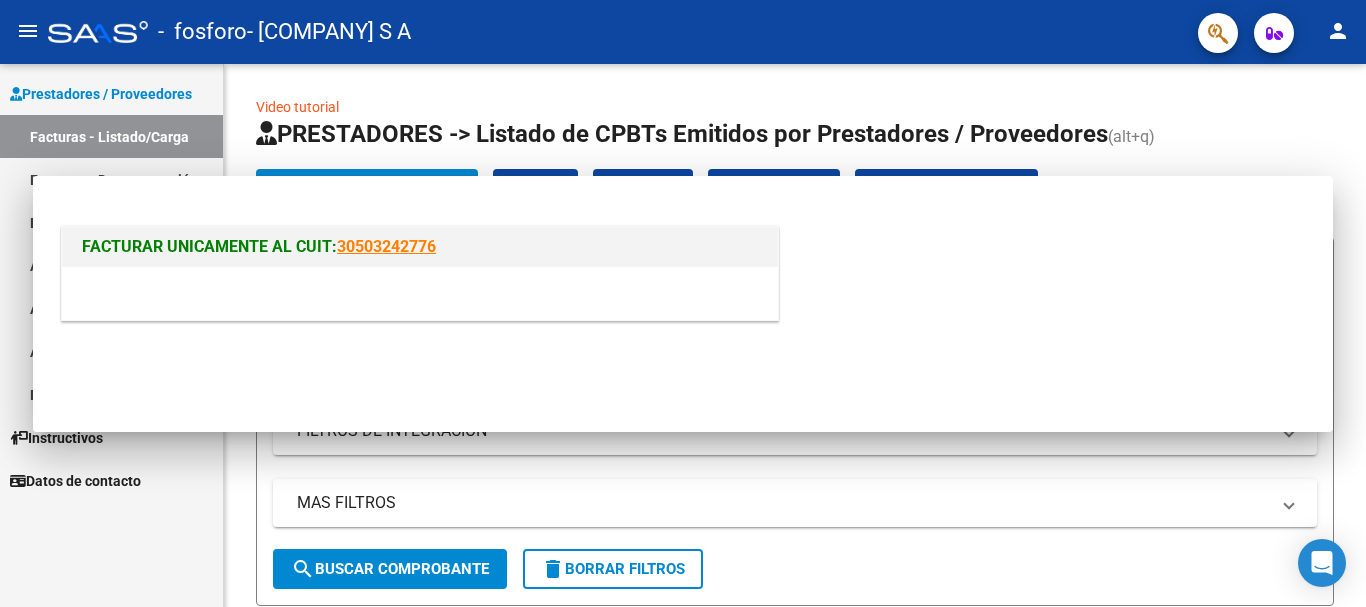 scroll, scrollTop: 0, scrollLeft: 0, axis: both 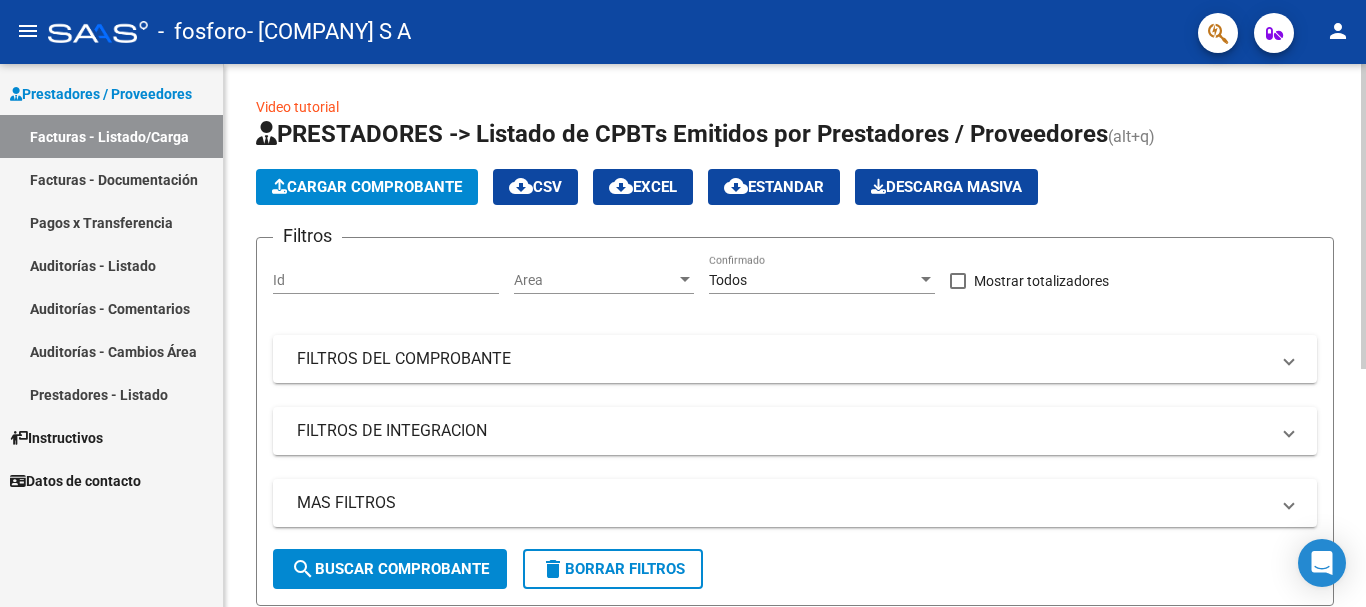 click on "Cargar Comprobante" 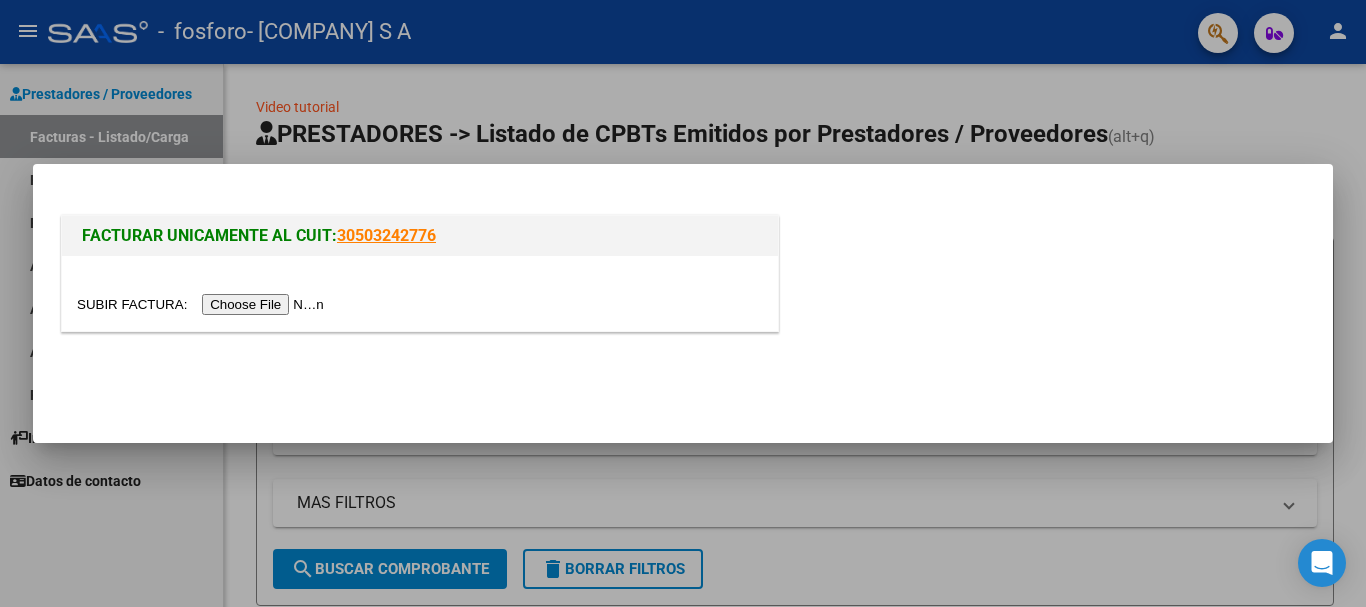 click at bounding box center [203, 304] 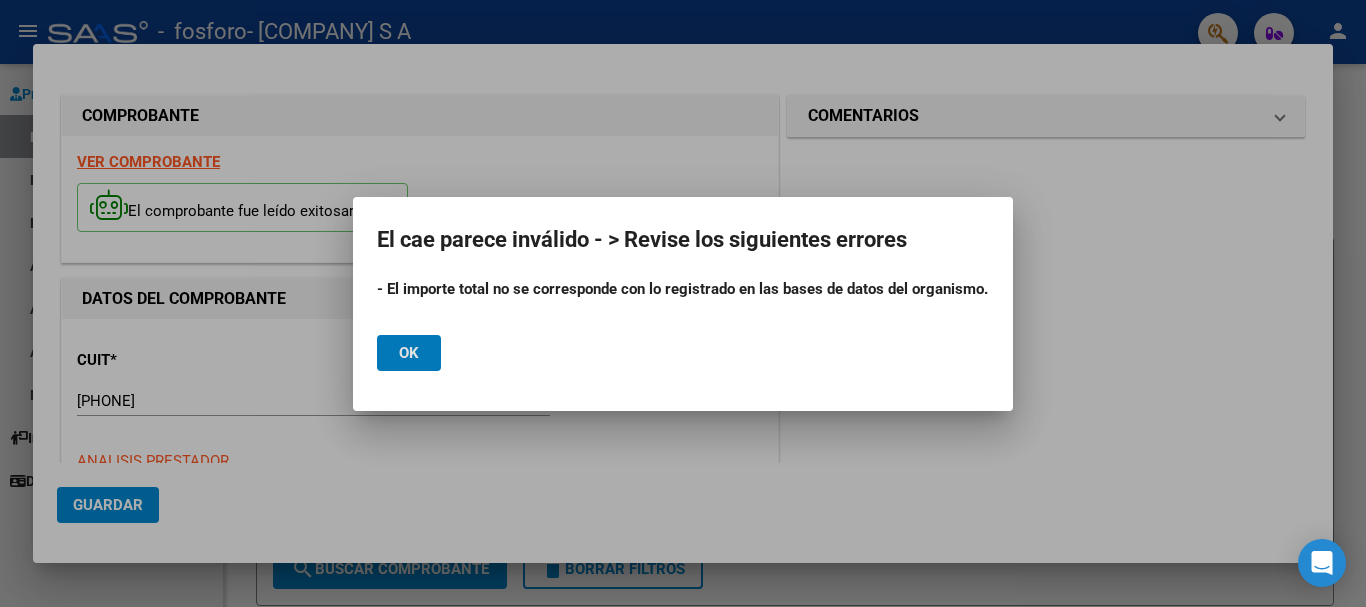 click on "Ok" 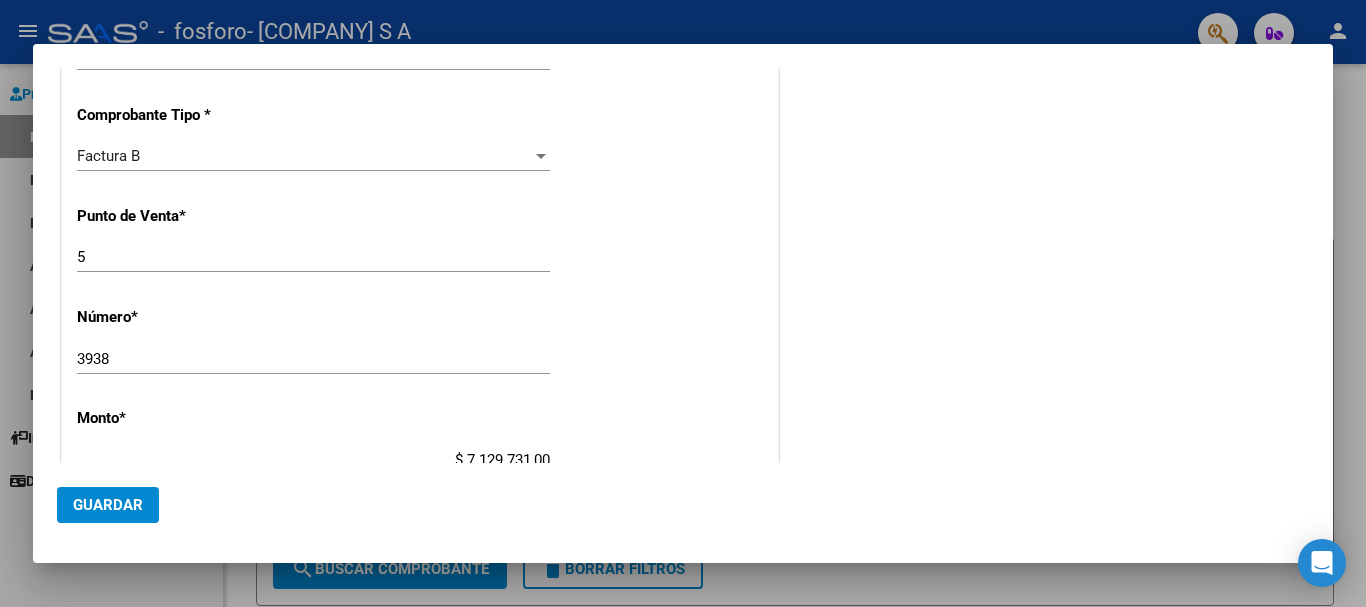 scroll, scrollTop: 600, scrollLeft: 0, axis: vertical 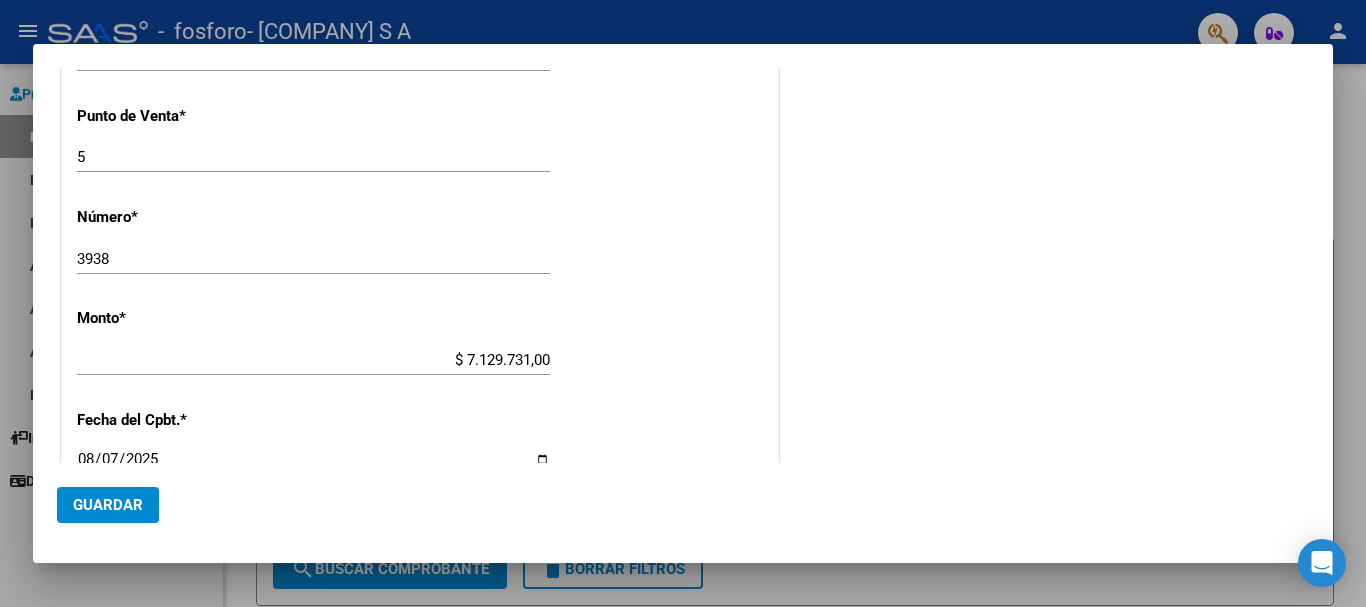 click on "$ 7.129.731,00" at bounding box center [313, 360] 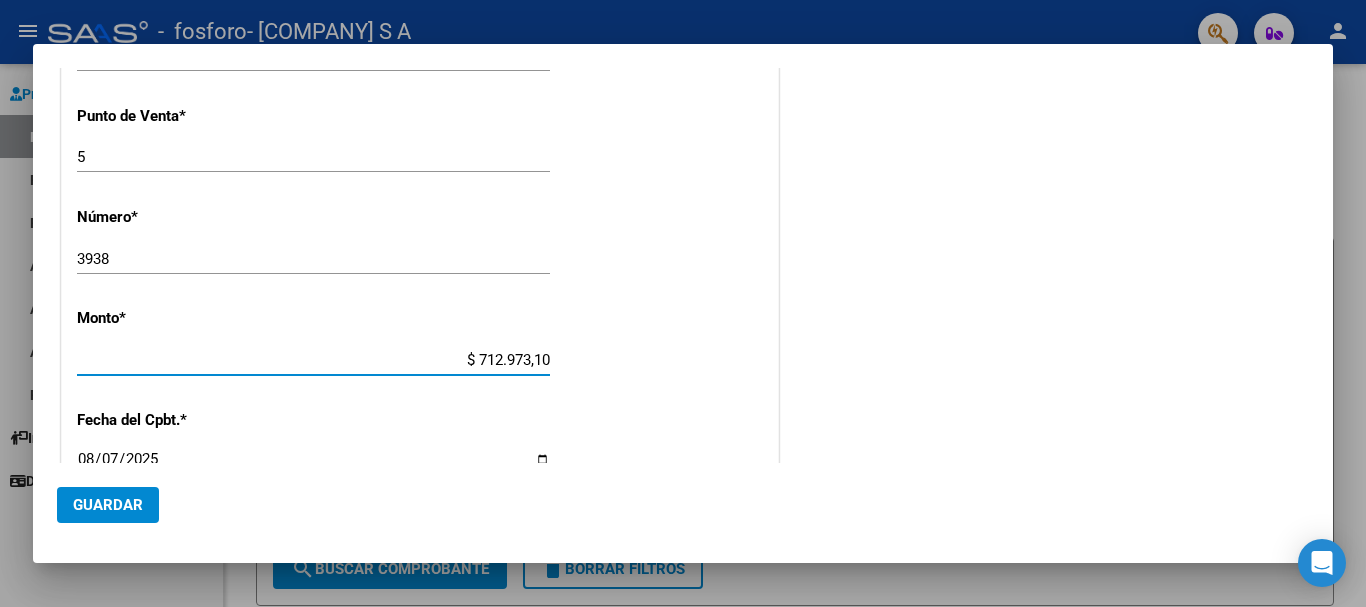 type on "$ 71.297,31" 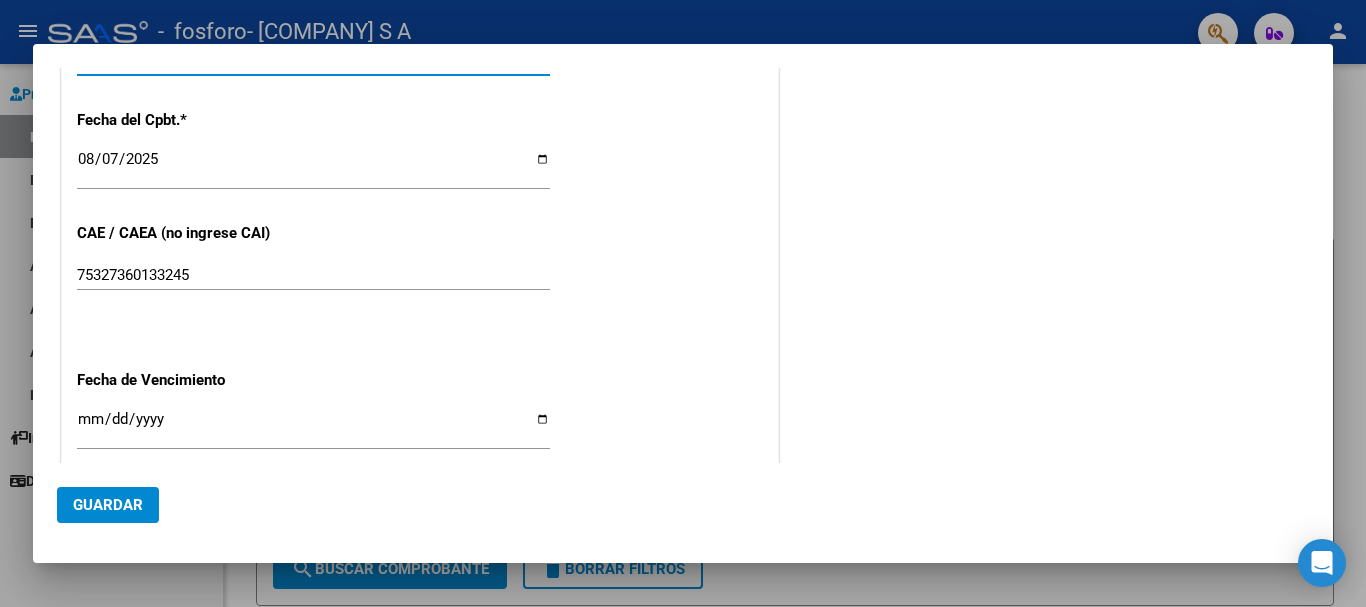 scroll, scrollTop: 1000, scrollLeft: 0, axis: vertical 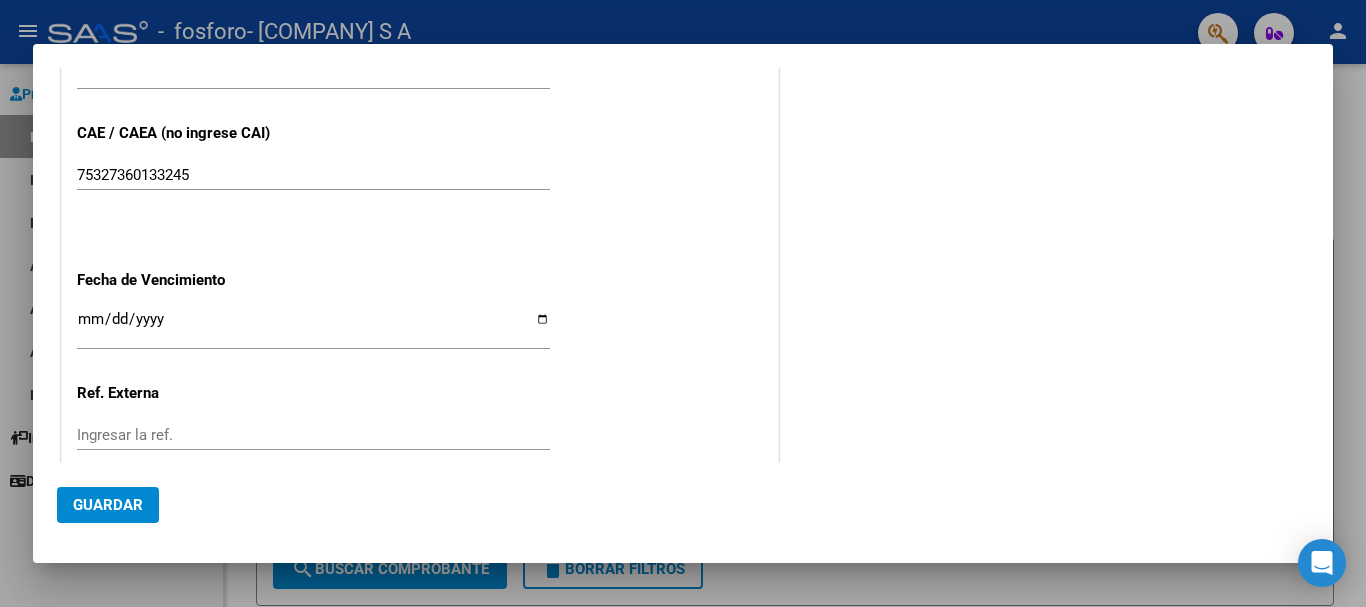 click on "Ingresar la fecha" at bounding box center [313, 327] 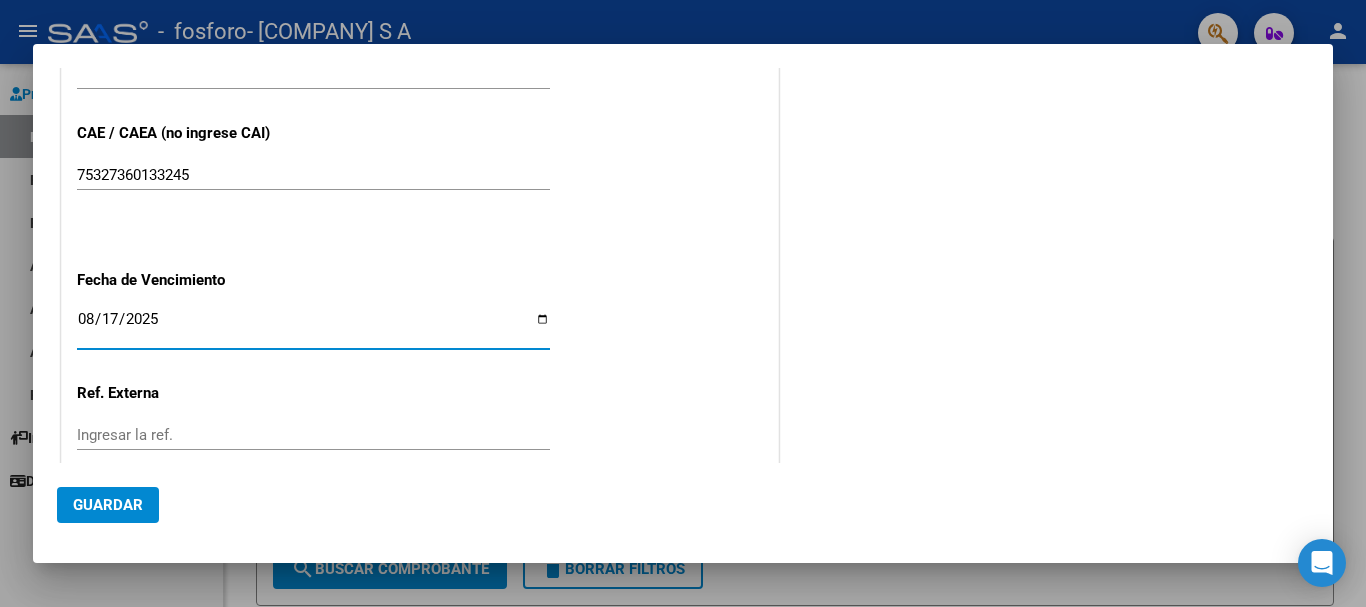 type on "2025-08-17" 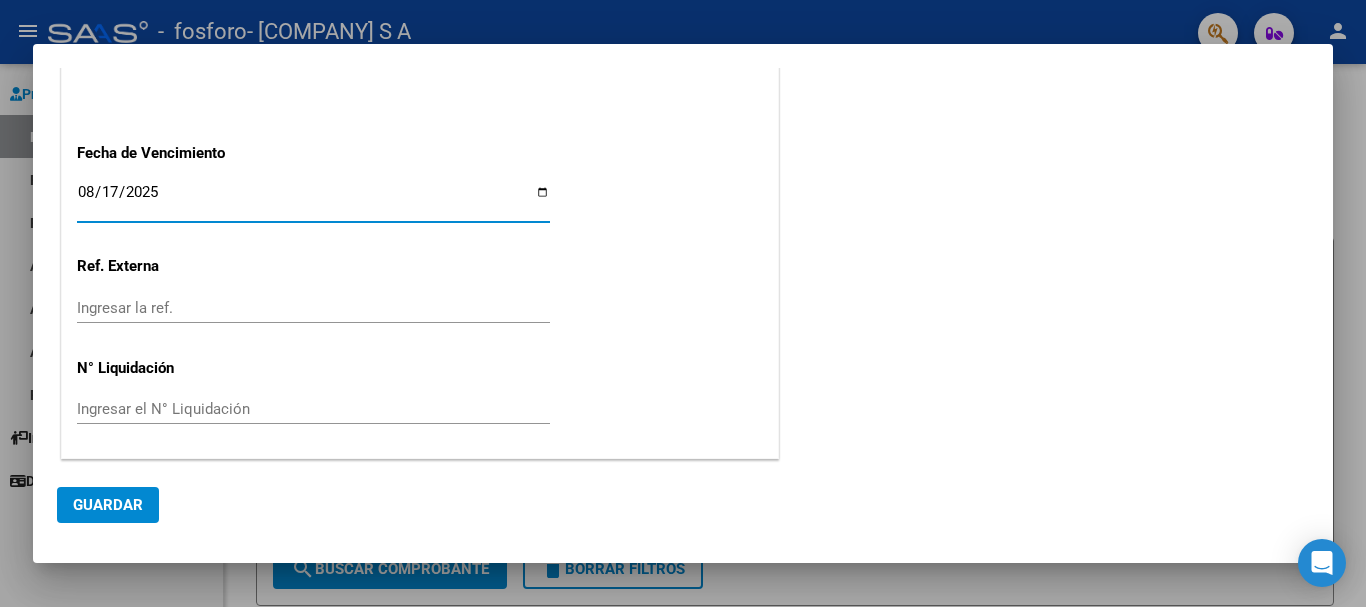 click on "Ingresar la ref." at bounding box center [313, 308] 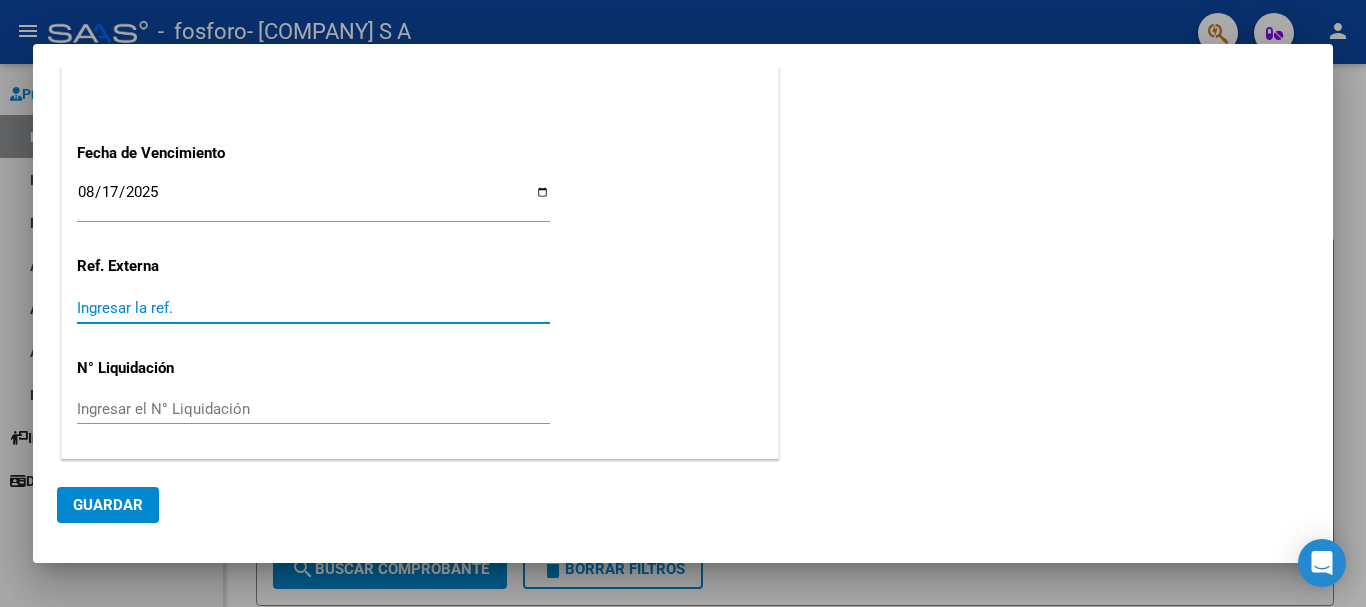click on "Guardar" 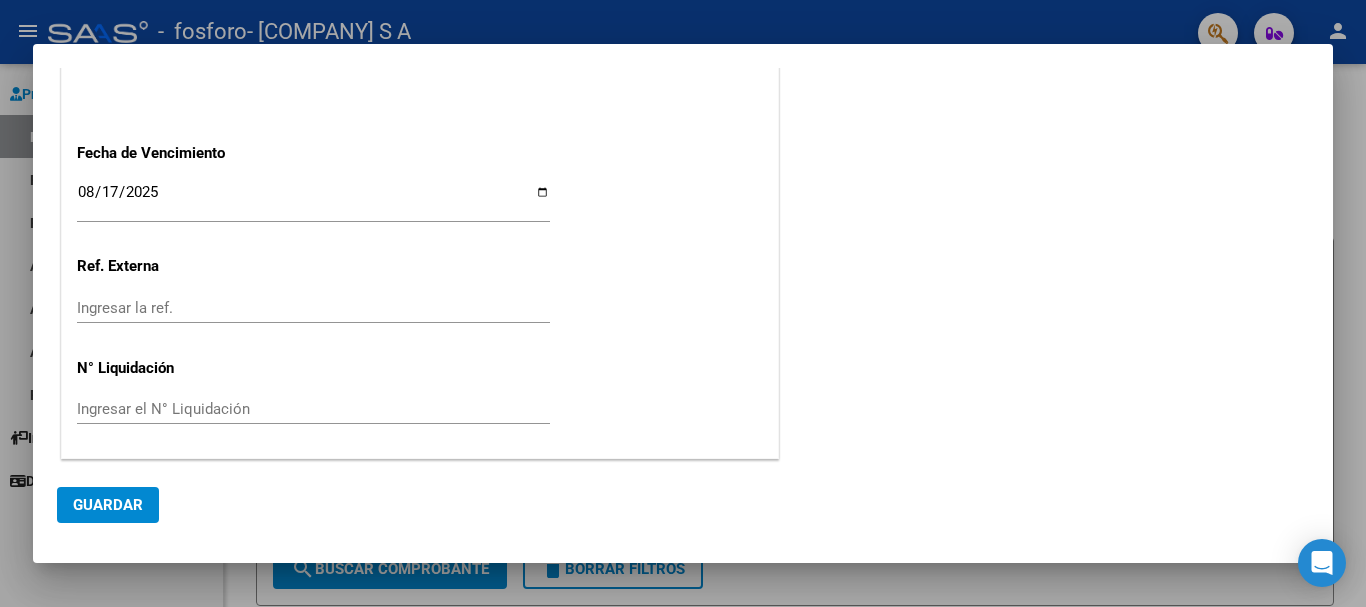 click on "Guardar" 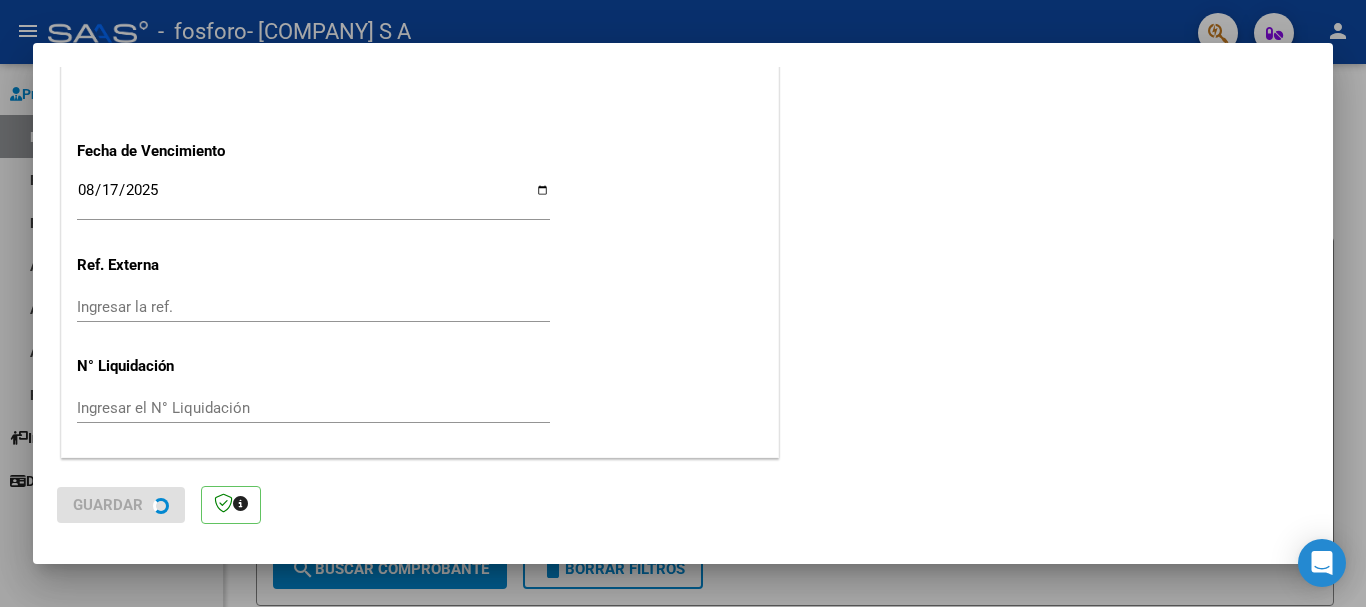 scroll, scrollTop: 0, scrollLeft: 0, axis: both 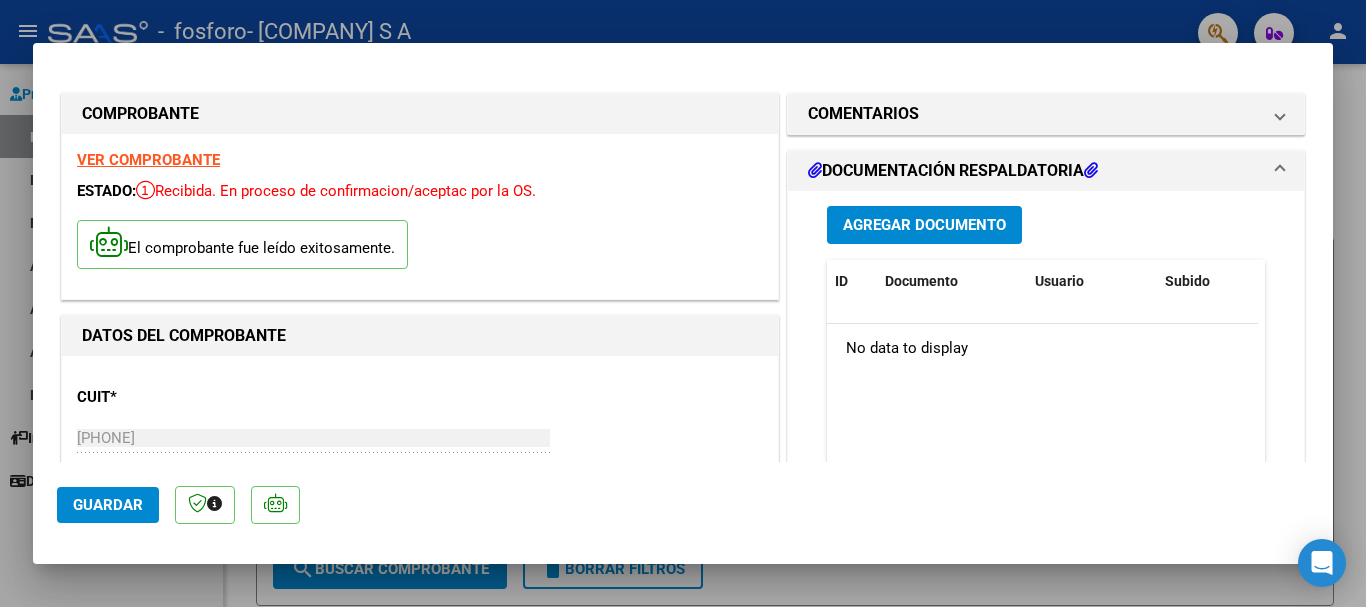 click on "Agregar Documento" at bounding box center (924, 226) 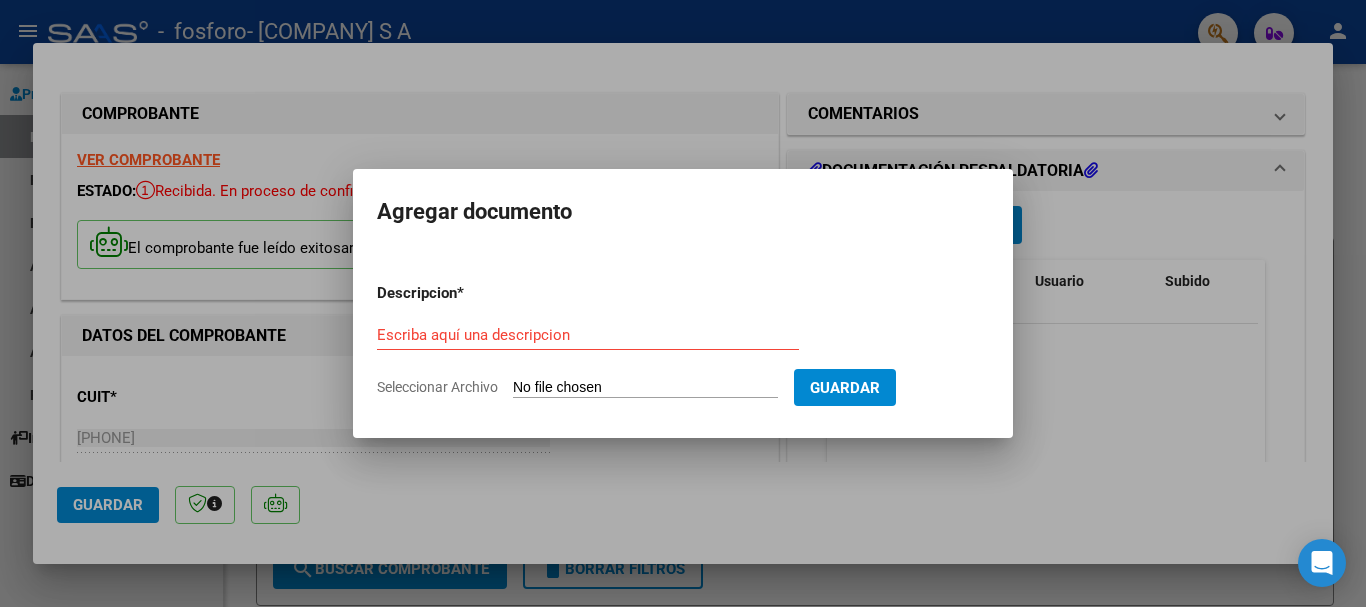 drag, startPoint x: 468, startPoint y: 364, endPoint x: 459, endPoint y: 341, distance: 24.698177 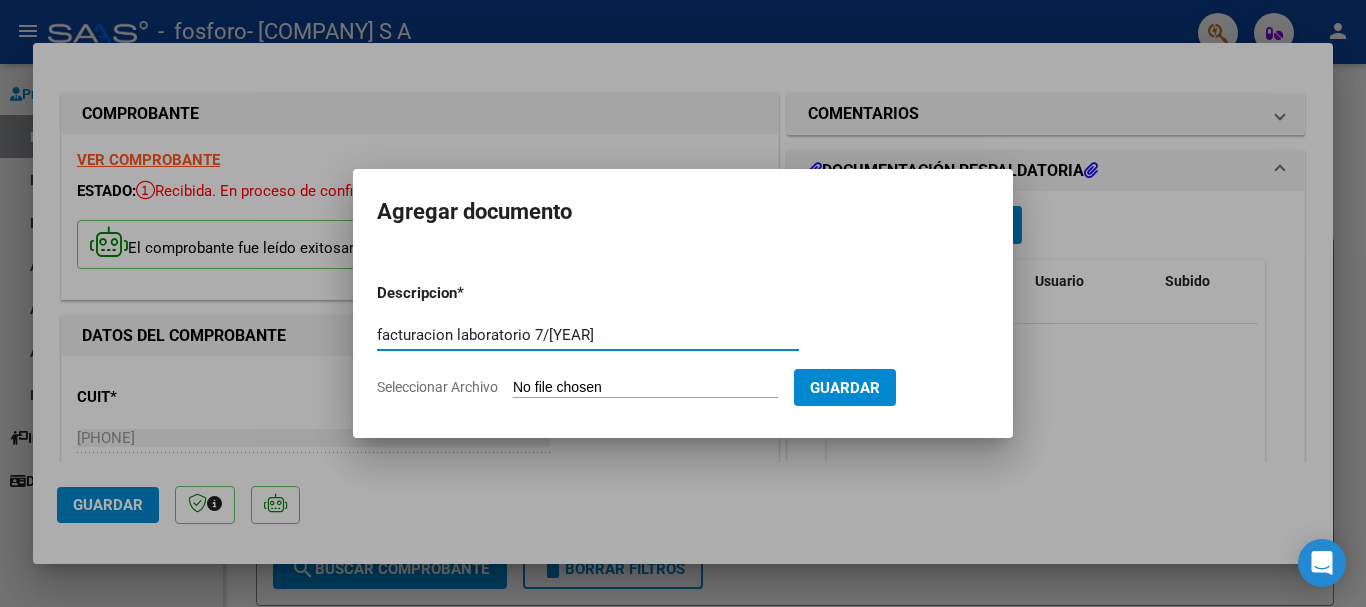 type on "facturacion laboratorio 7/[YEAR]" 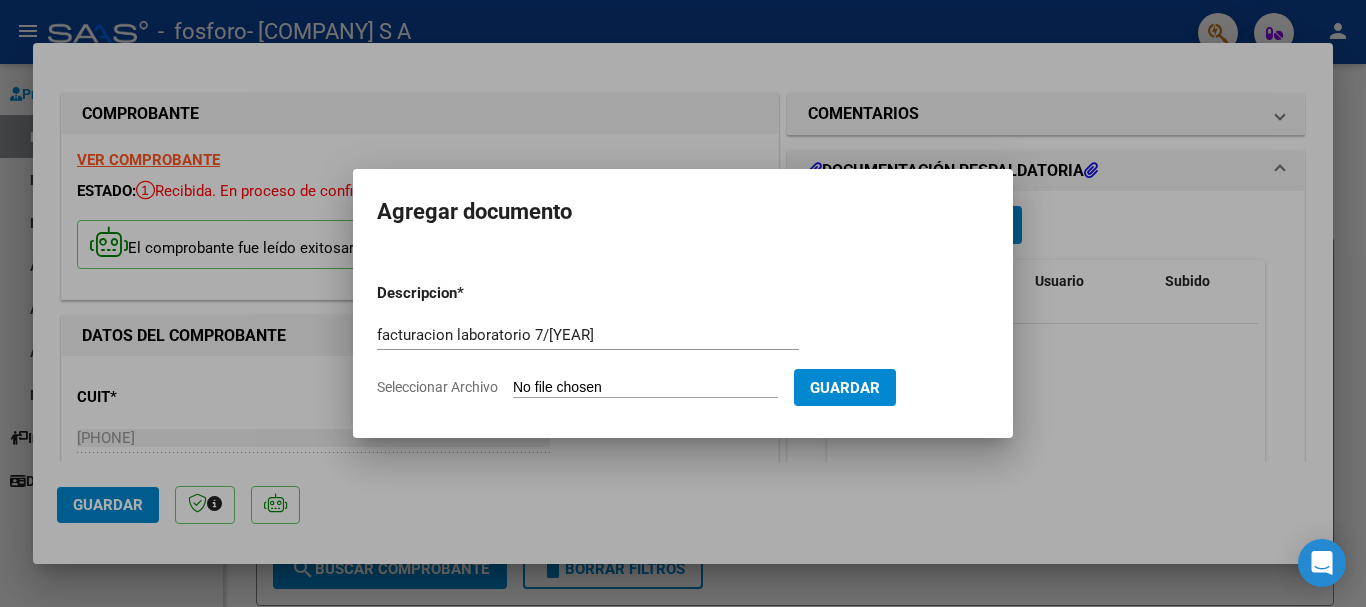type on "C:\fakepath\OSPIF LAB JULIO25_2025_08_07_12_13_36_376.pdf" 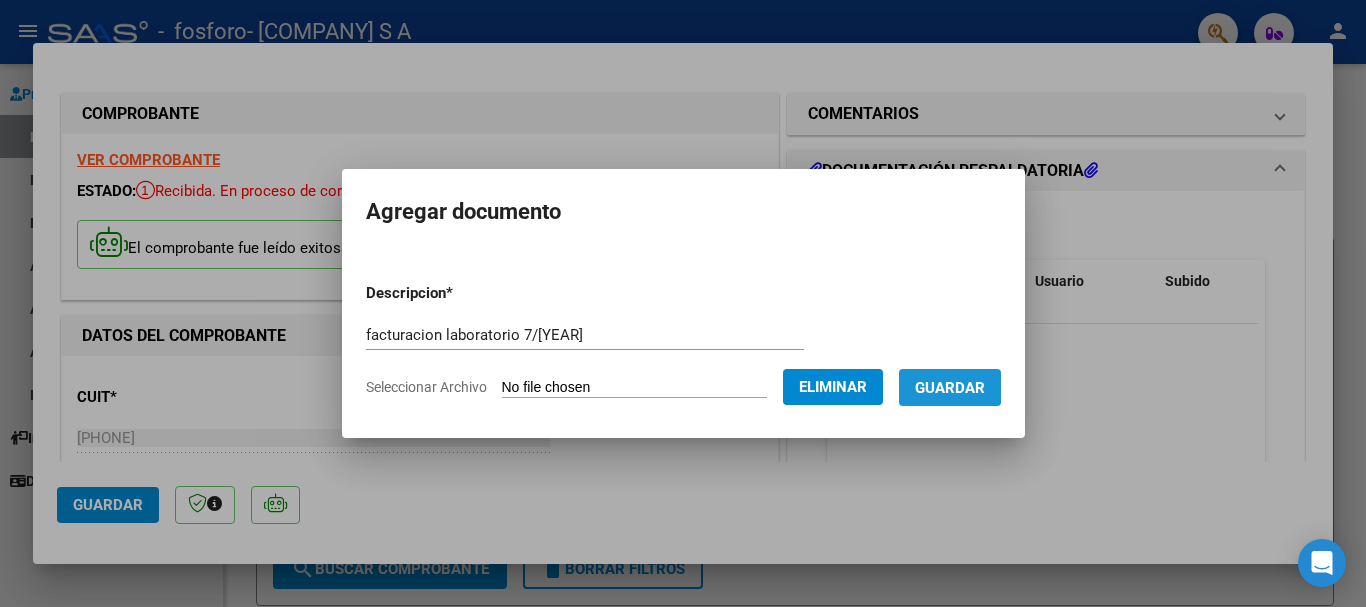 click on "Guardar" at bounding box center (950, 387) 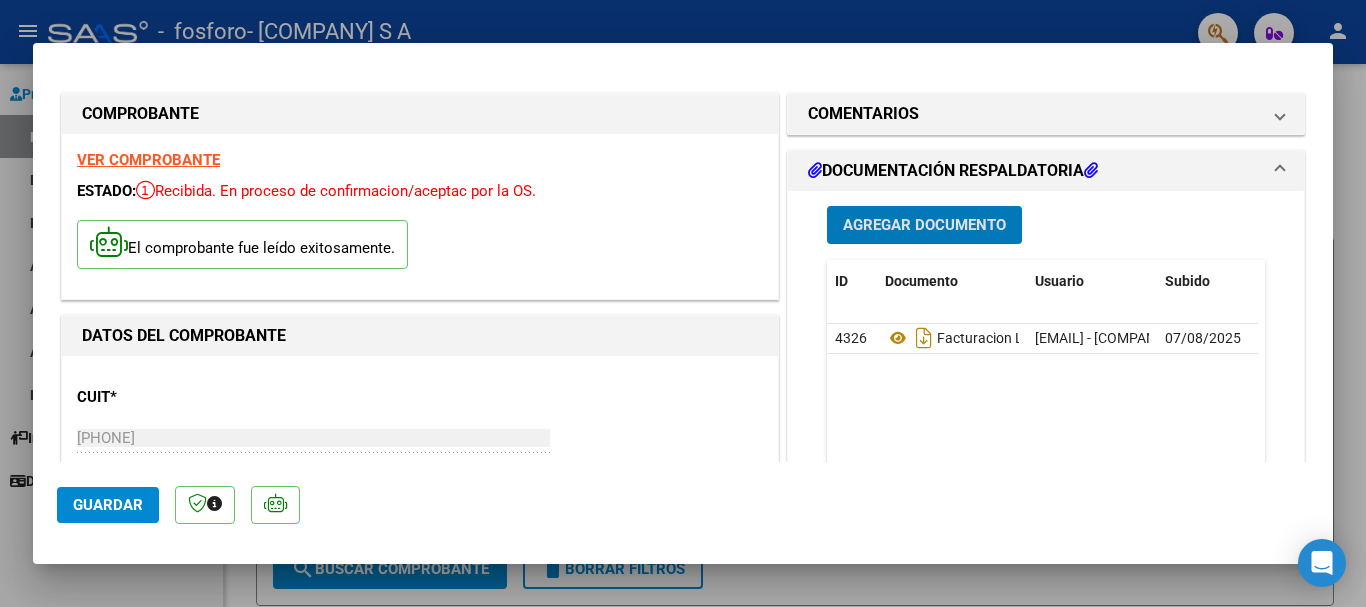 click on "Guardar" 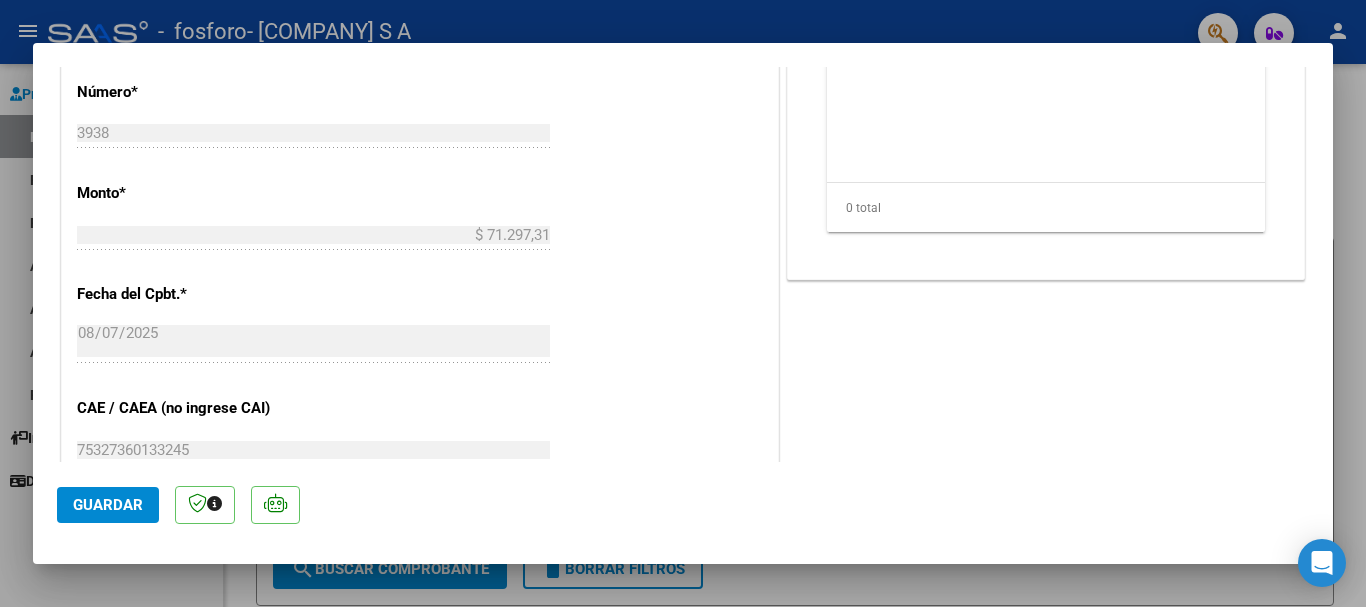 scroll, scrollTop: 1203, scrollLeft: 0, axis: vertical 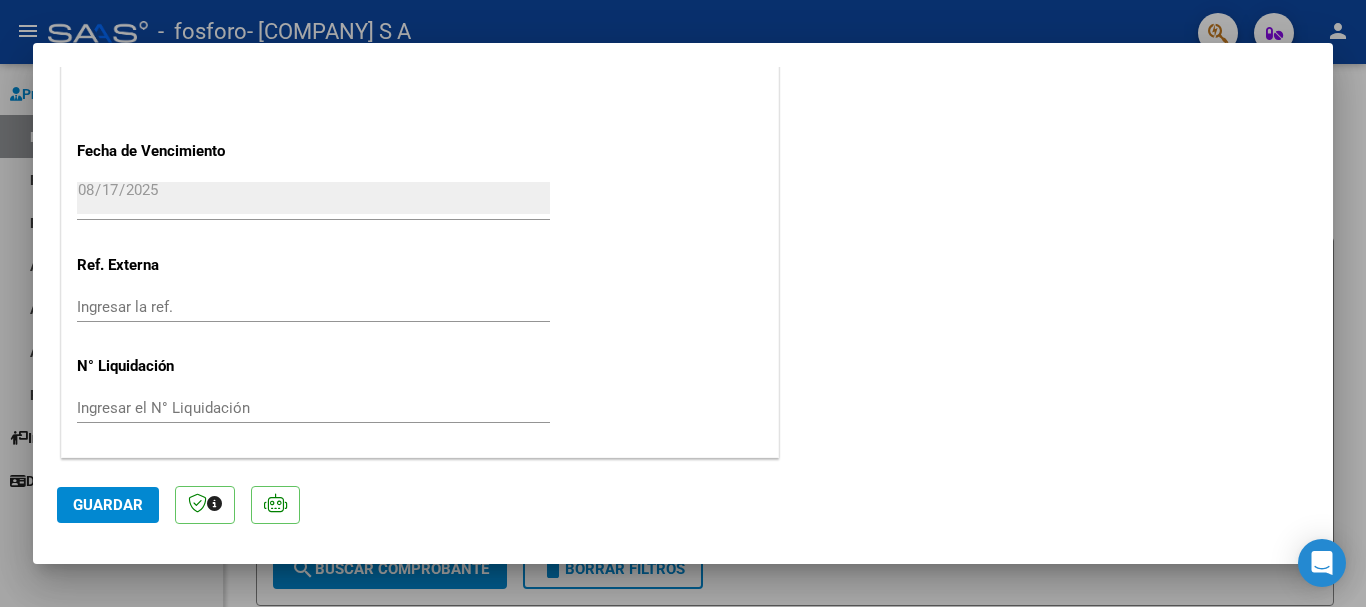 click on "Guardar" 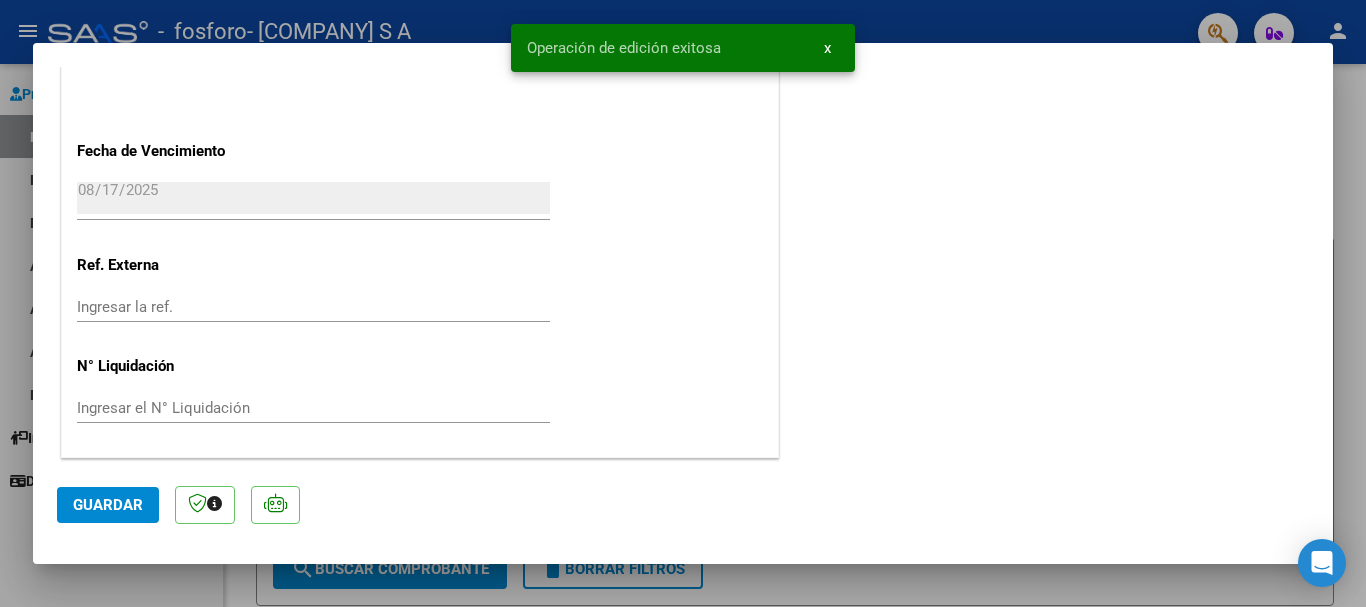 click at bounding box center [683, 303] 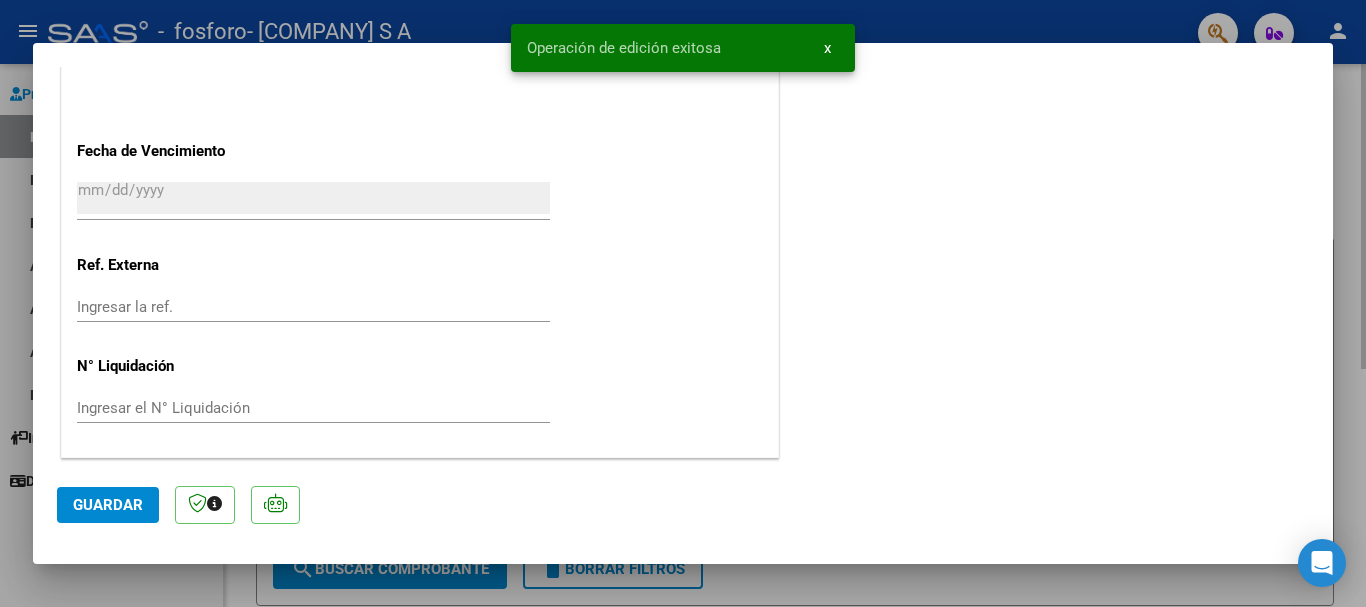 scroll, scrollTop: 0, scrollLeft: 0, axis: both 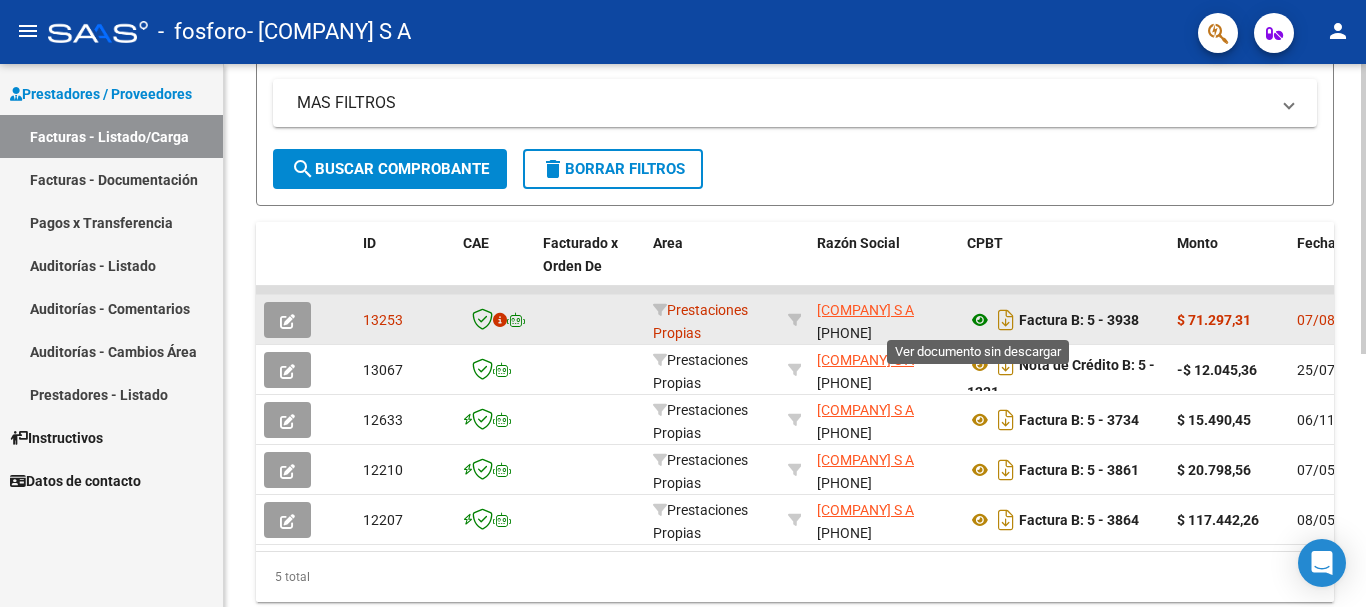 click 